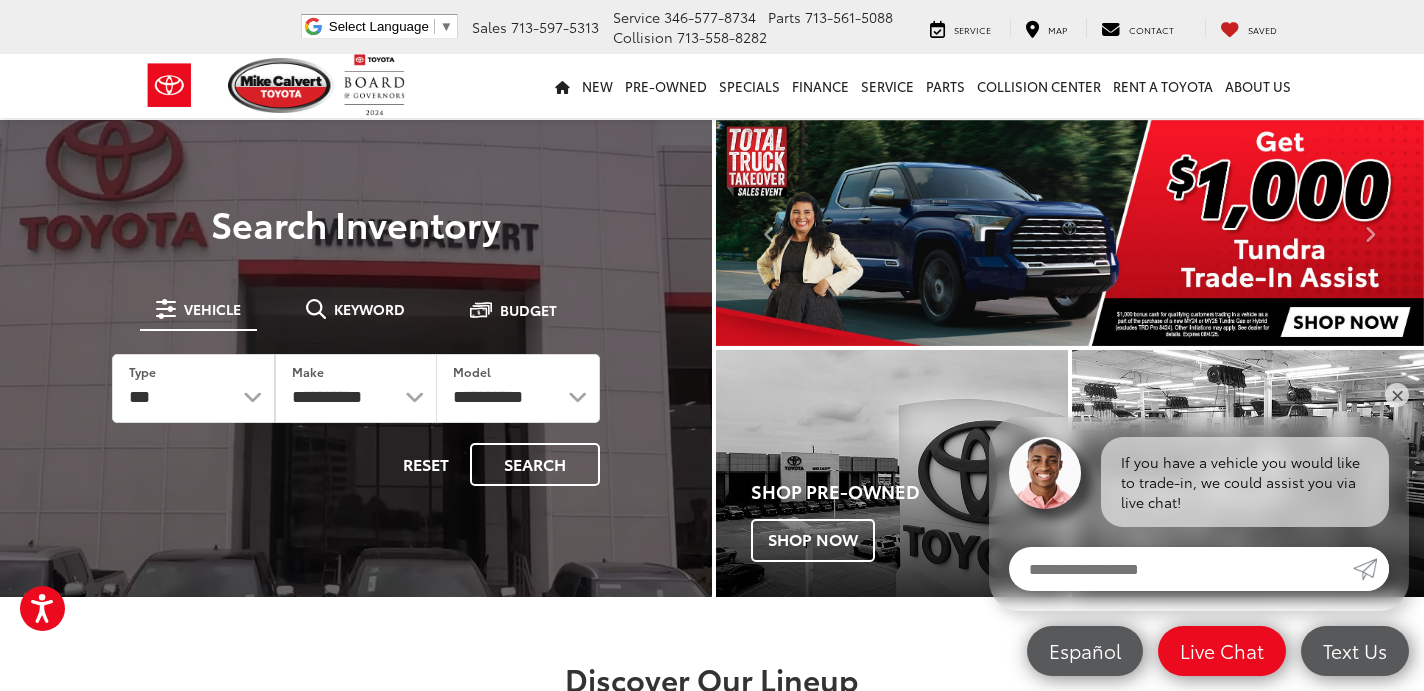 scroll, scrollTop: 0, scrollLeft: 0, axis: both 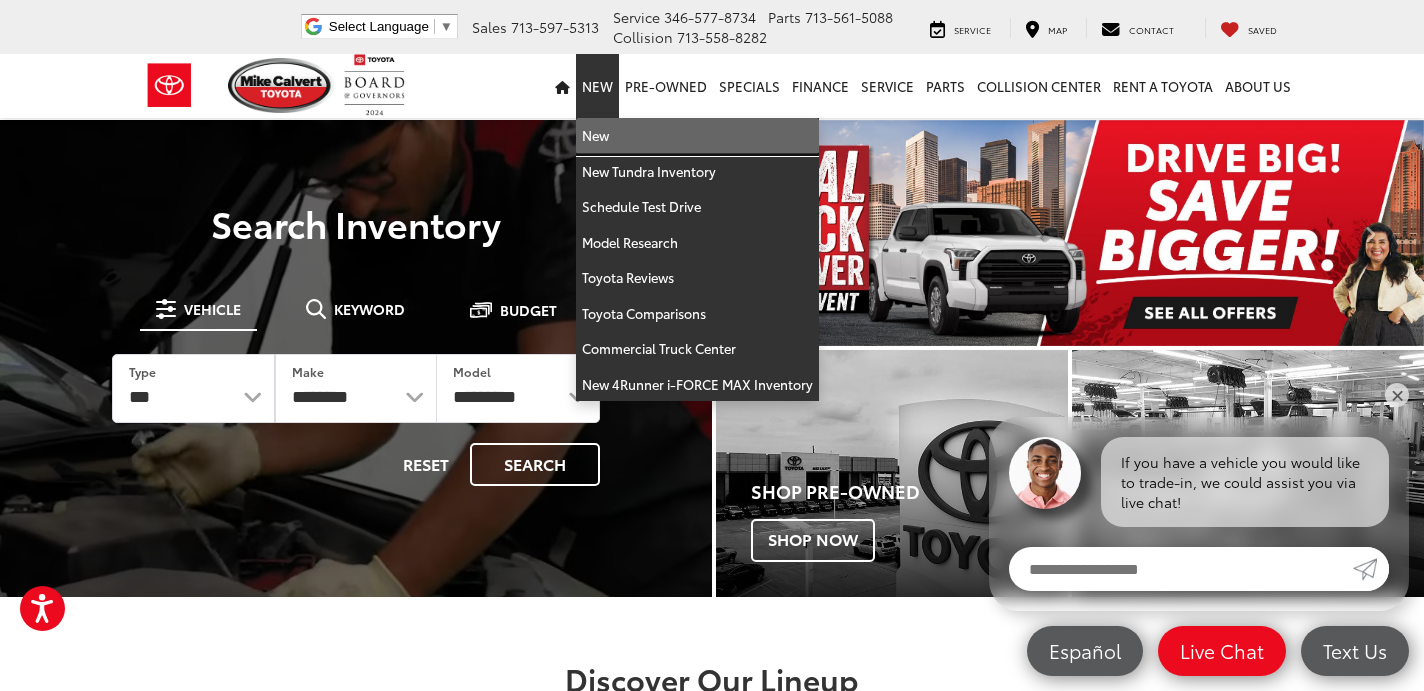 click on "New" at bounding box center [697, 136] 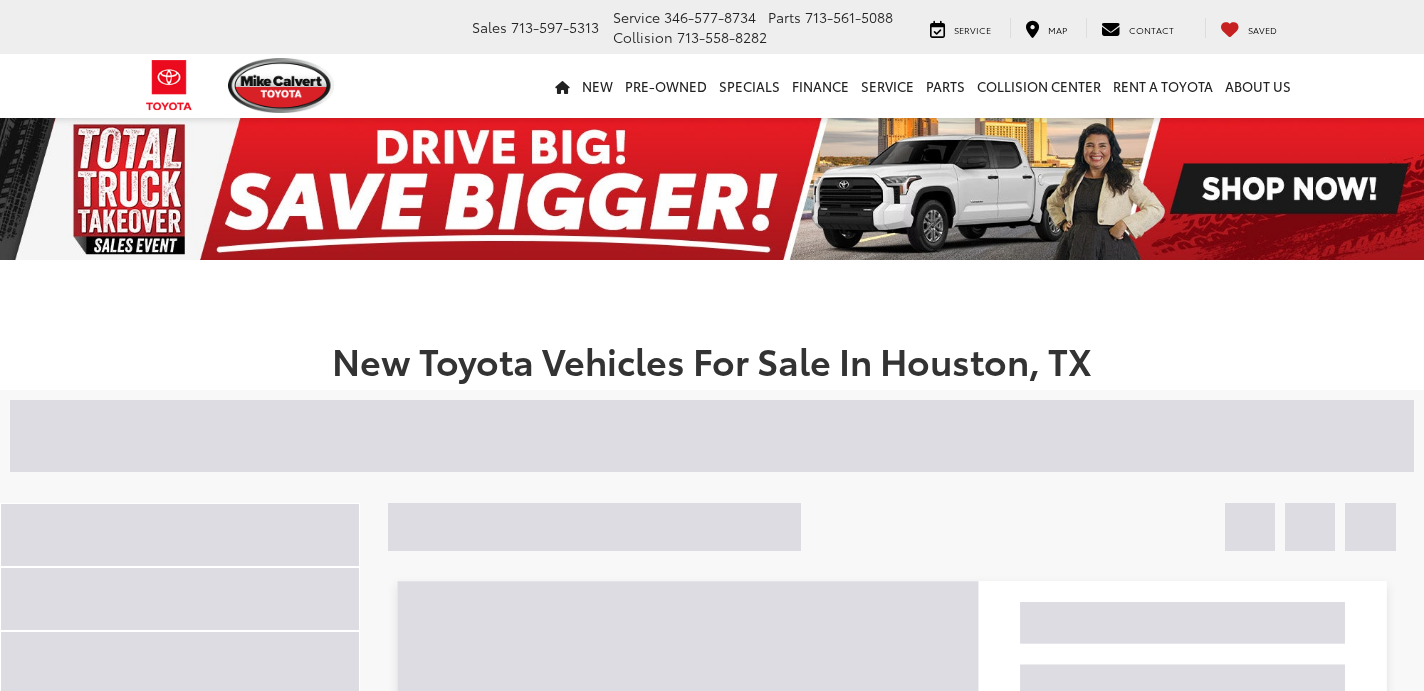 scroll, scrollTop: 0, scrollLeft: 0, axis: both 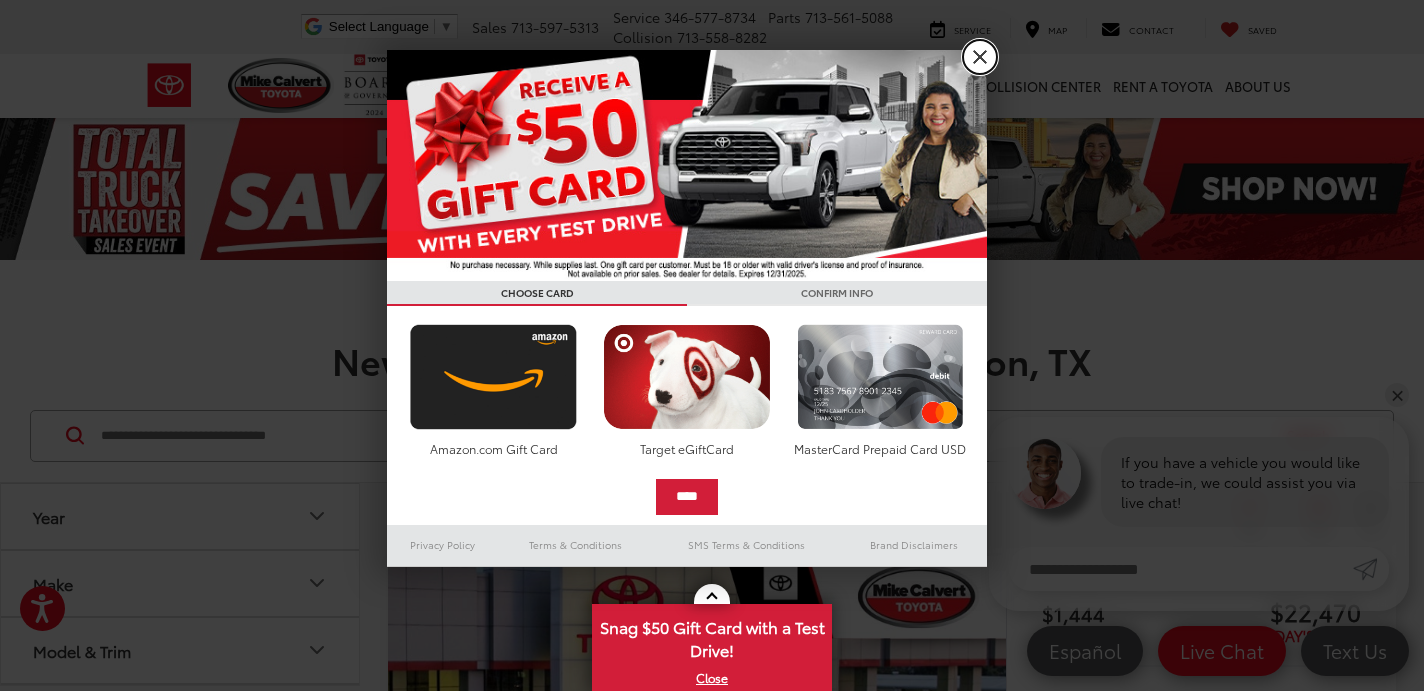 click on "X" at bounding box center [980, 57] 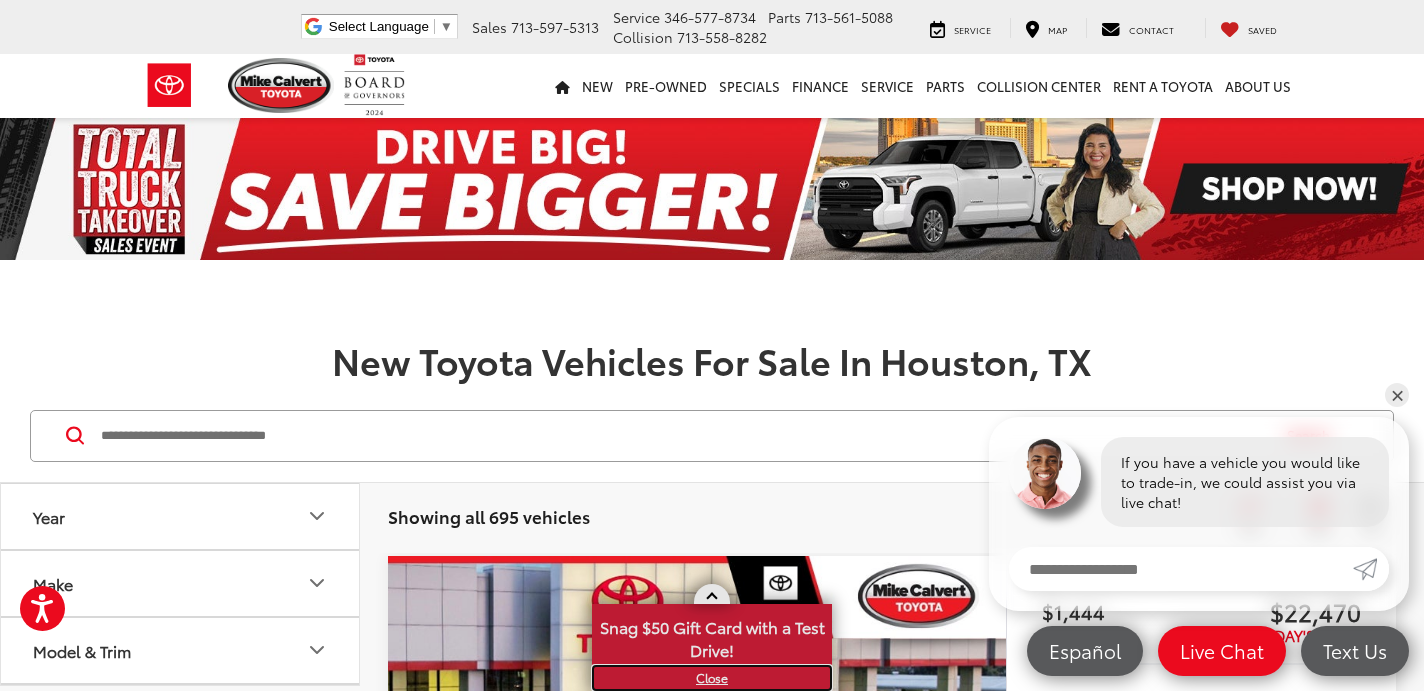 click on "X" at bounding box center [712, 678] 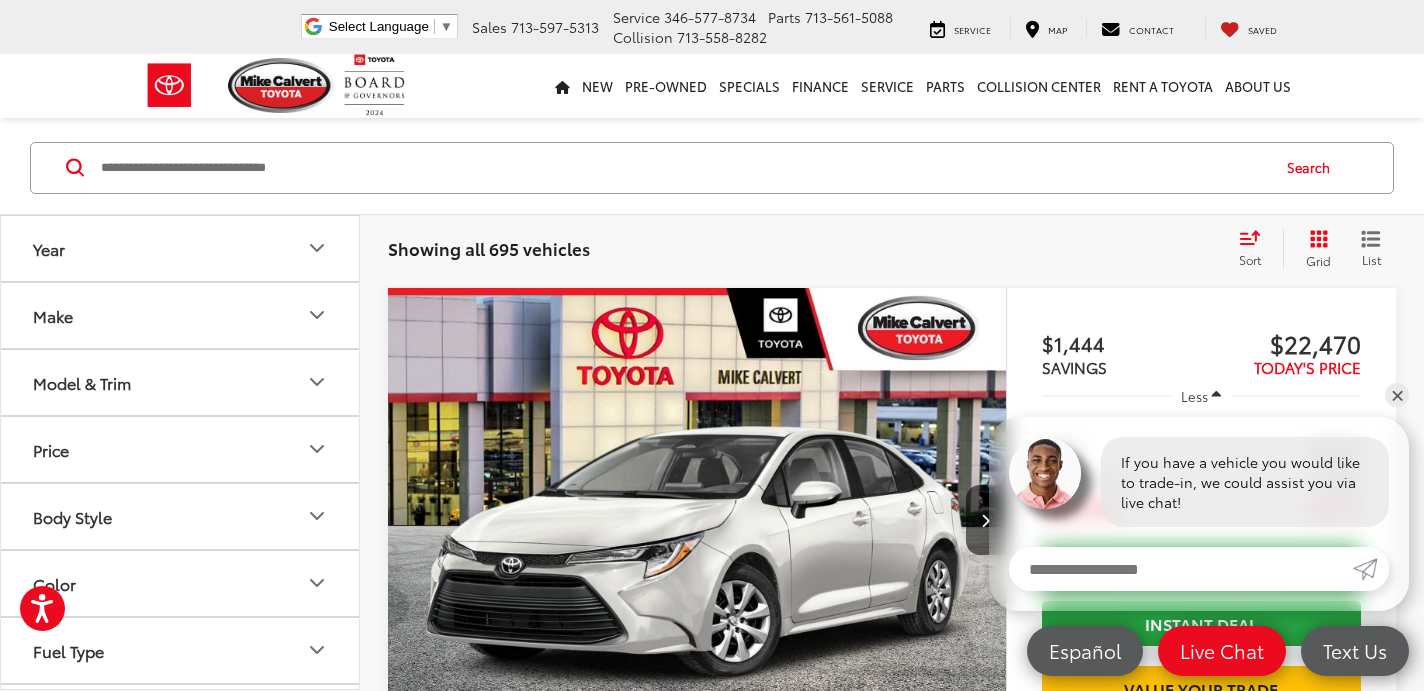 scroll, scrollTop: 275, scrollLeft: 0, axis: vertical 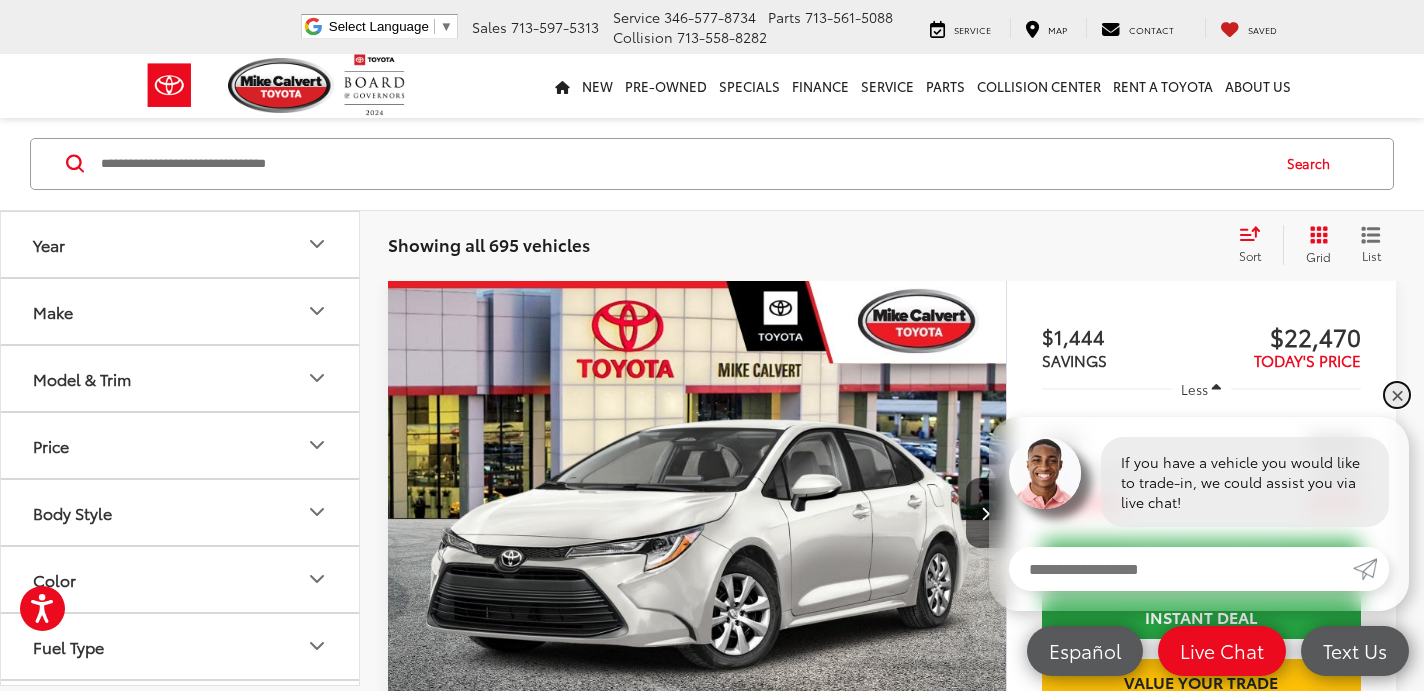 click on "✕" at bounding box center [1397, 395] 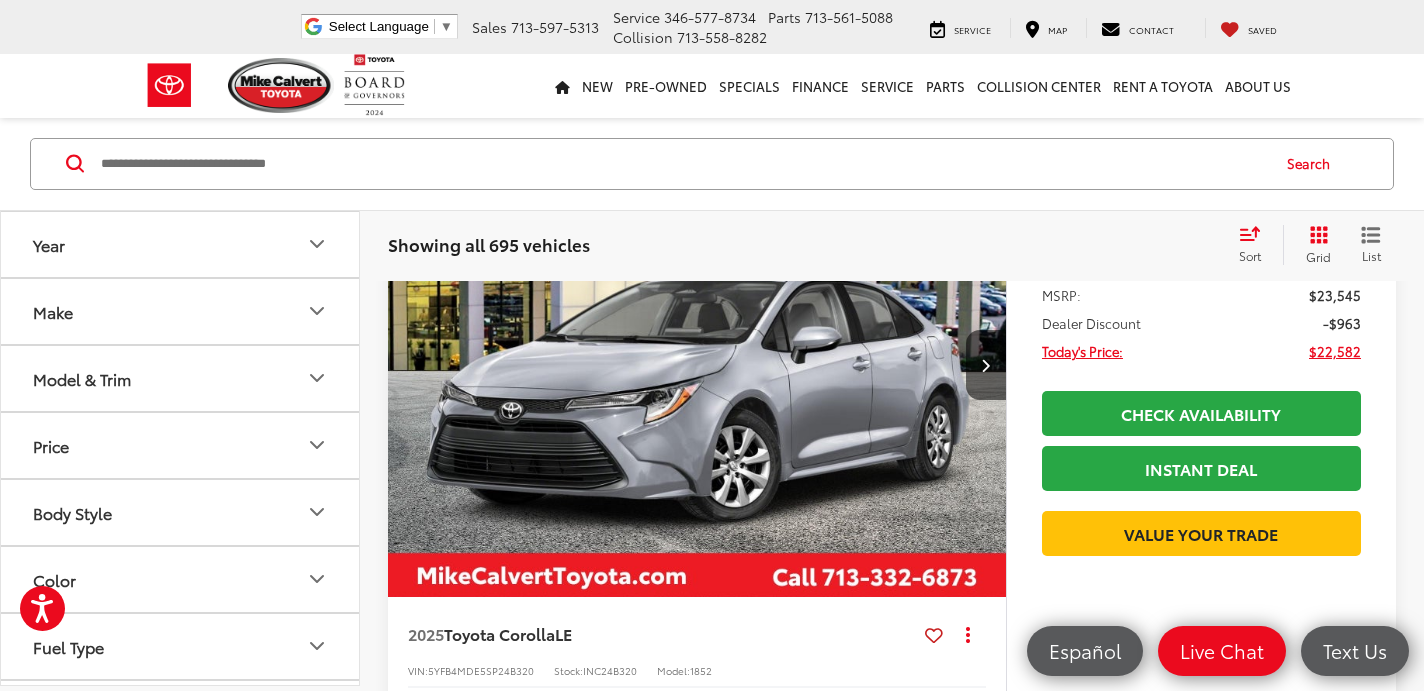 scroll, scrollTop: 1181, scrollLeft: 0, axis: vertical 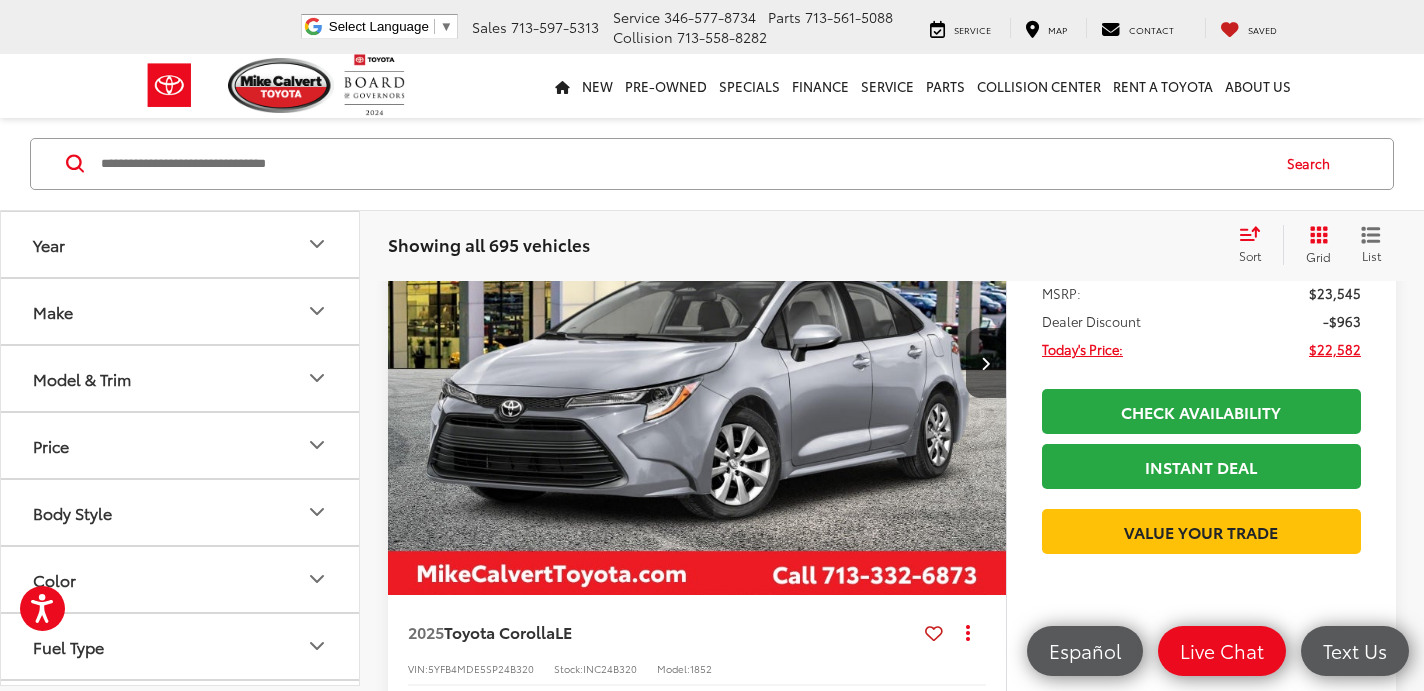 click 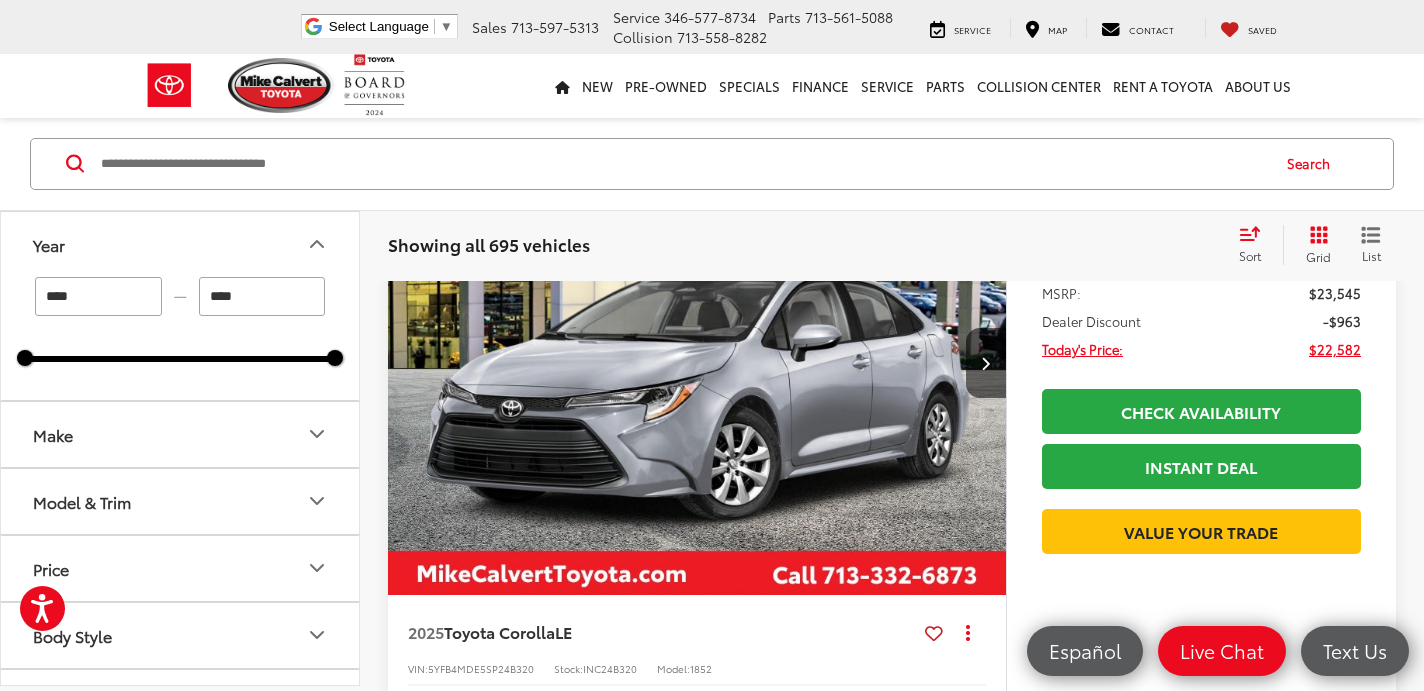 click 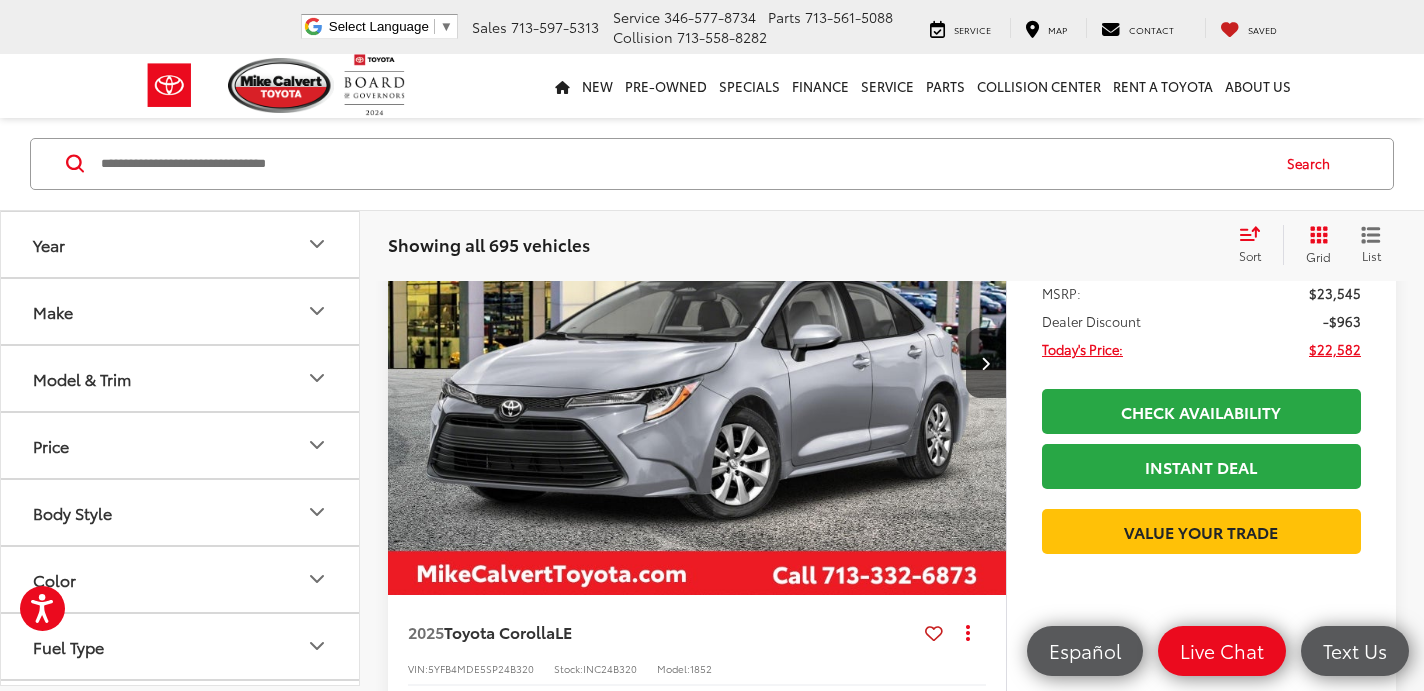 click 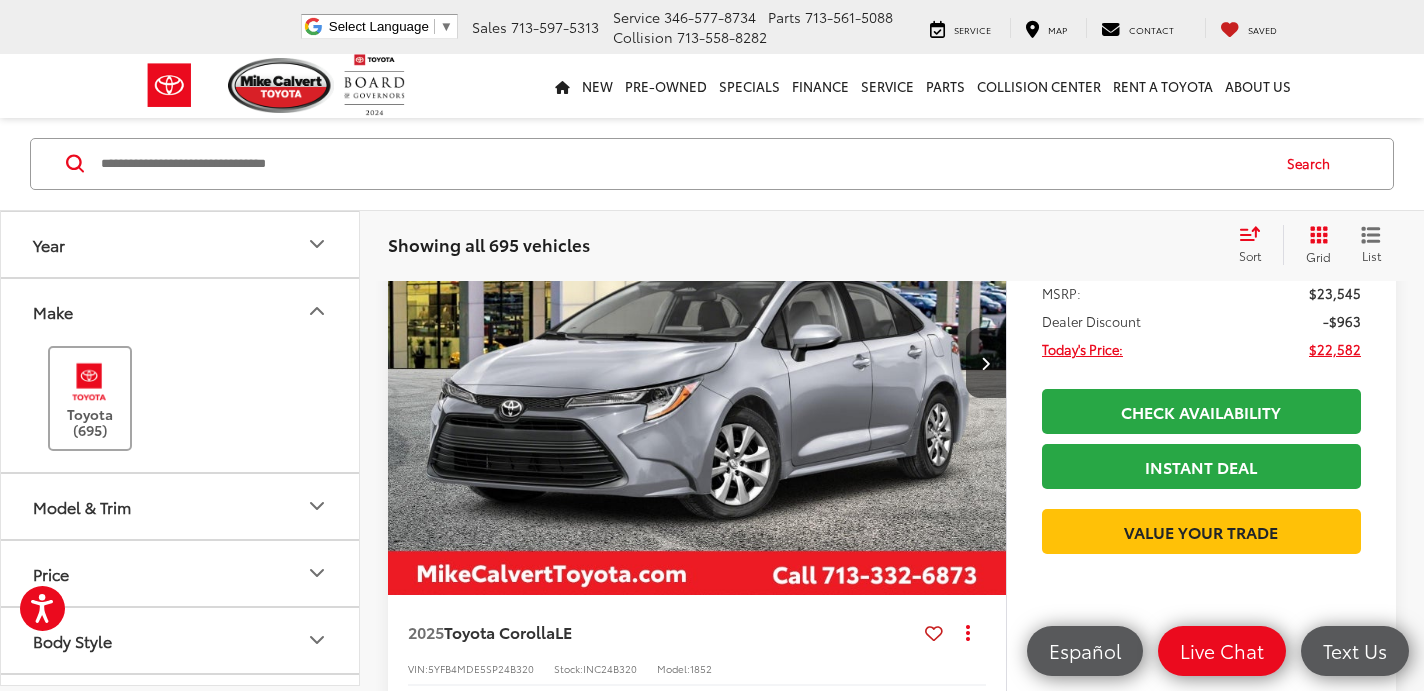 click at bounding box center (89, 382) 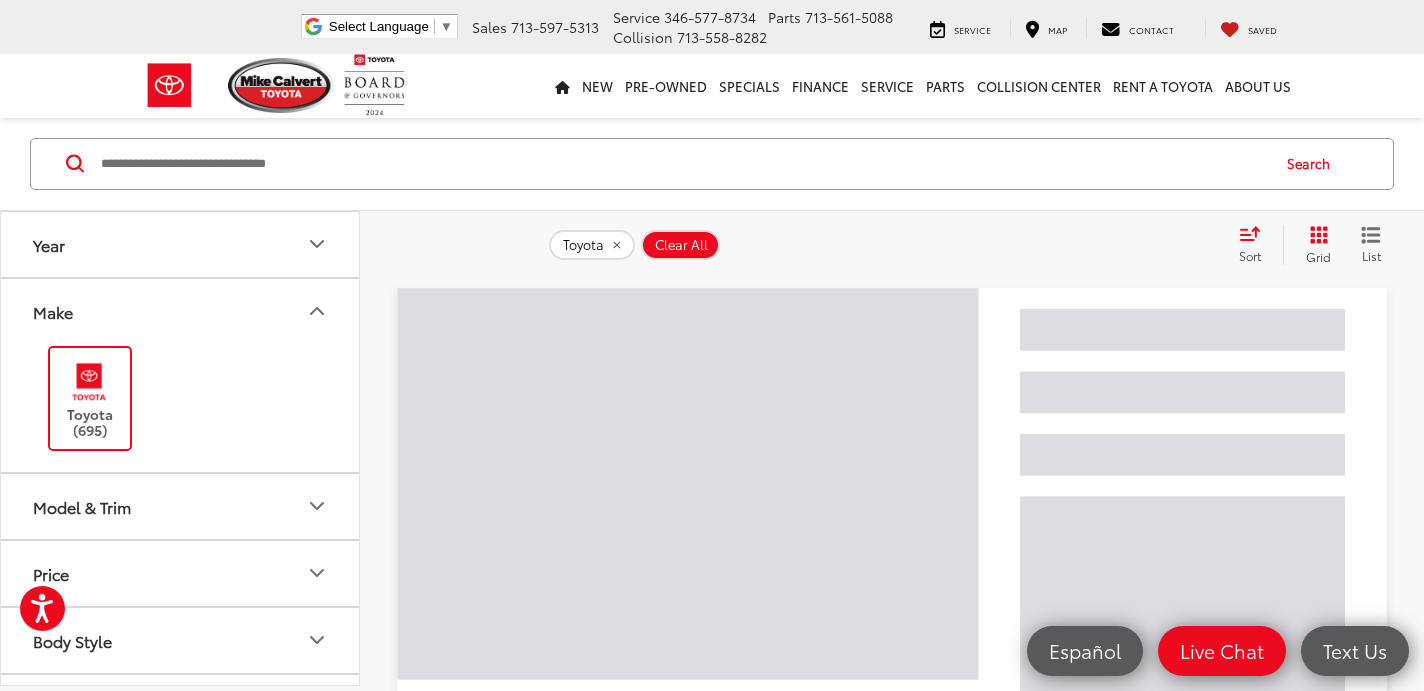 scroll, scrollTop: 272, scrollLeft: 0, axis: vertical 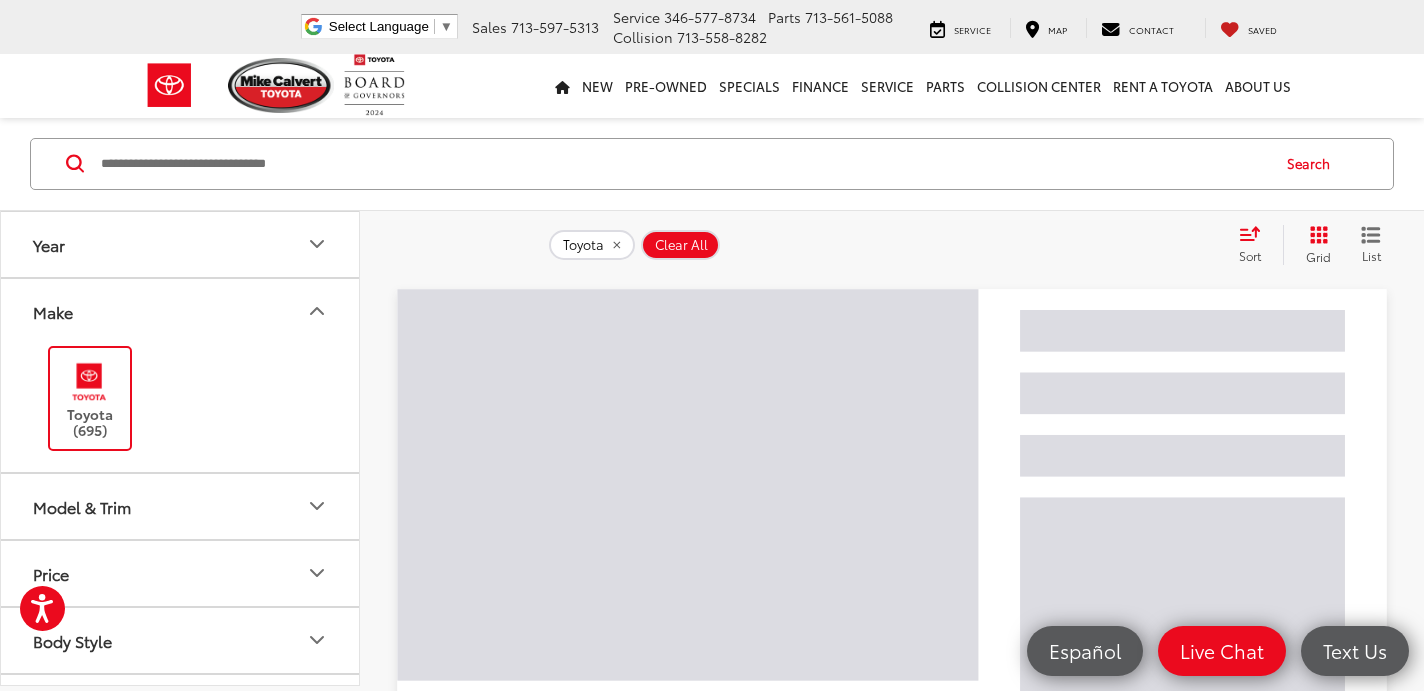 click 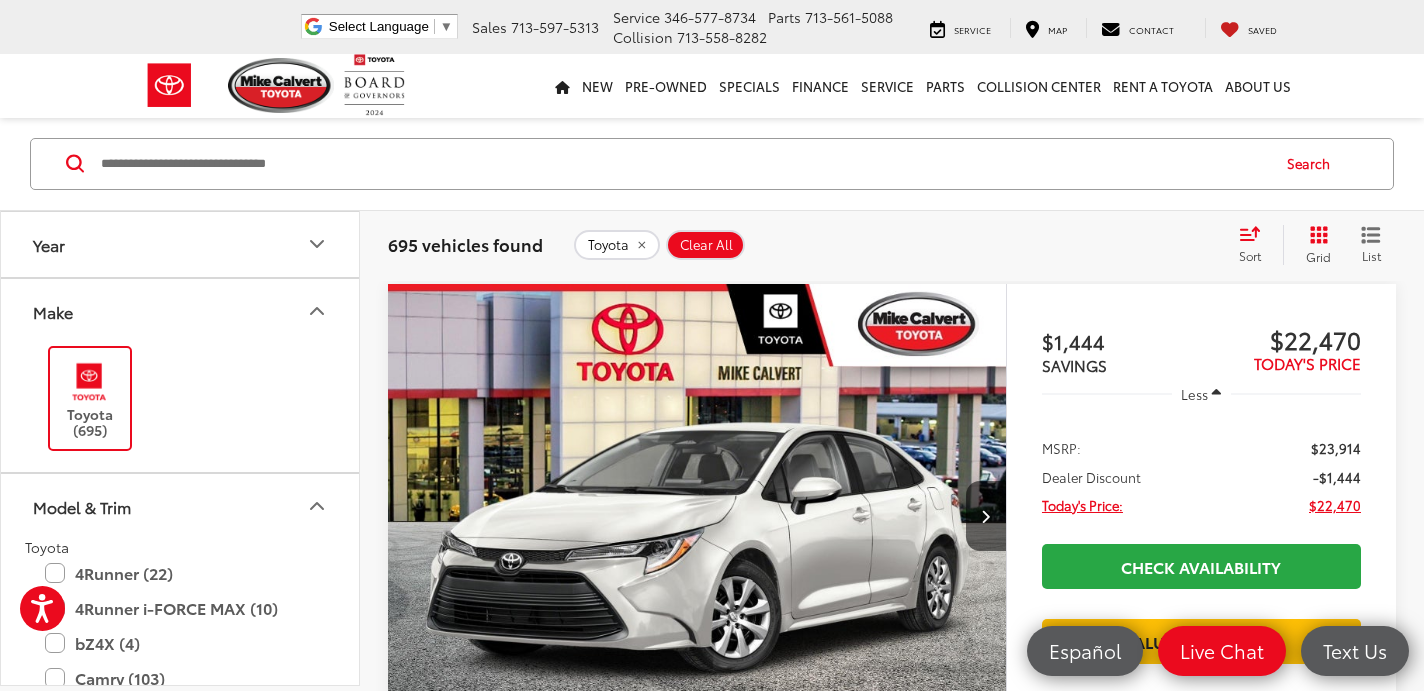 scroll, scrollTop: 315, scrollLeft: 0, axis: vertical 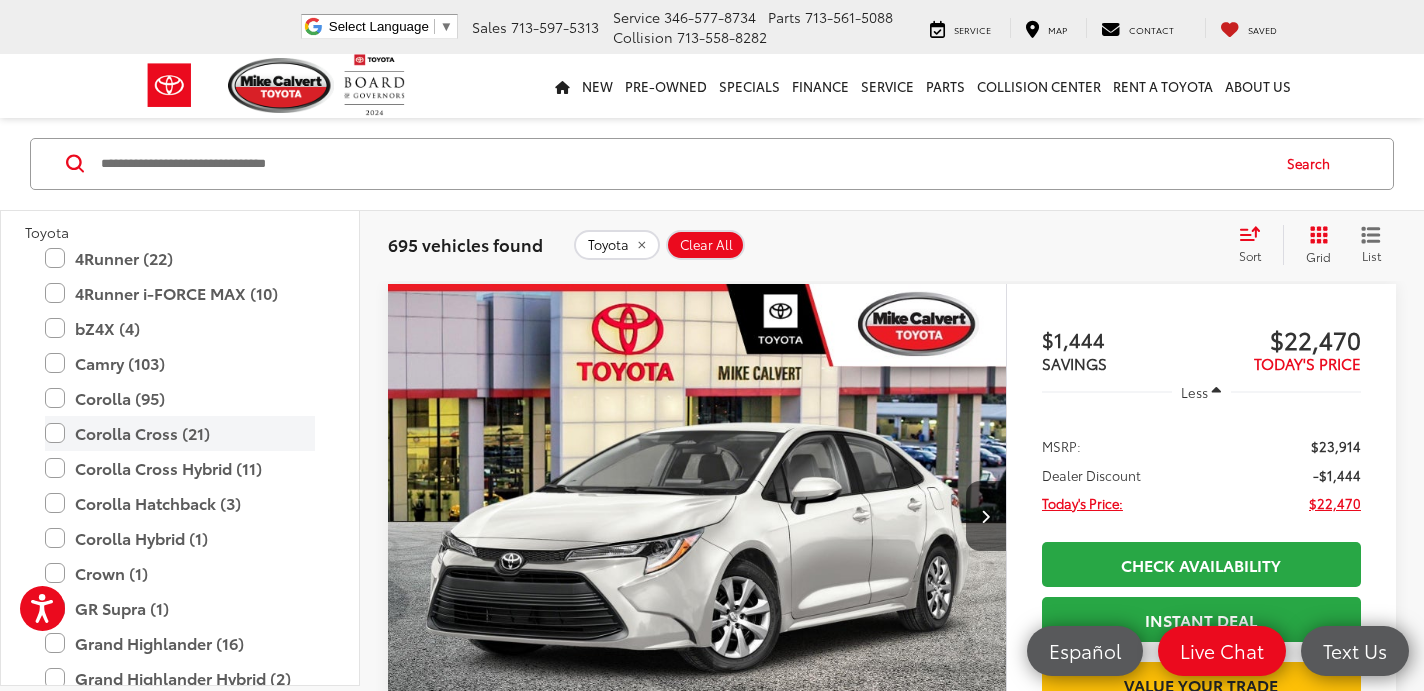 click on "Corolla Cross (21)" at bounding box center (180, 433) 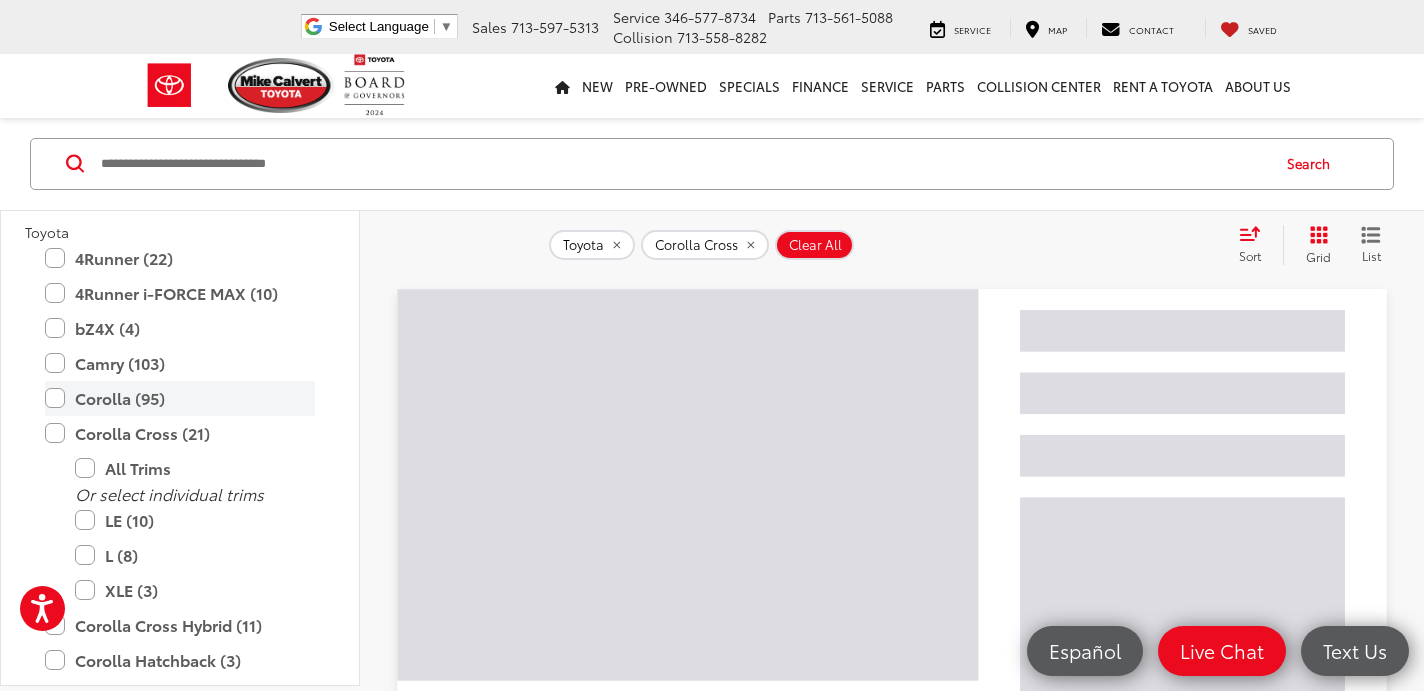 scroll, scrollTop: 0, scrollLeft: 0, axis: both 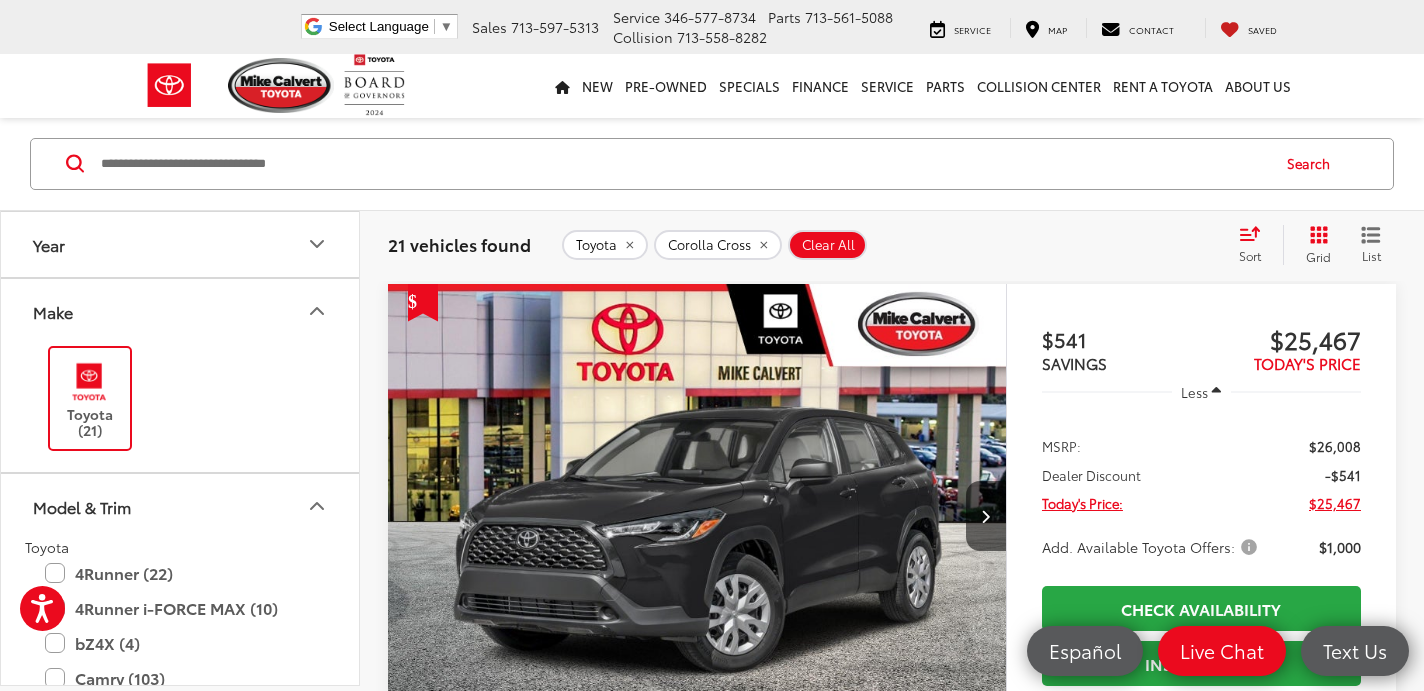 click 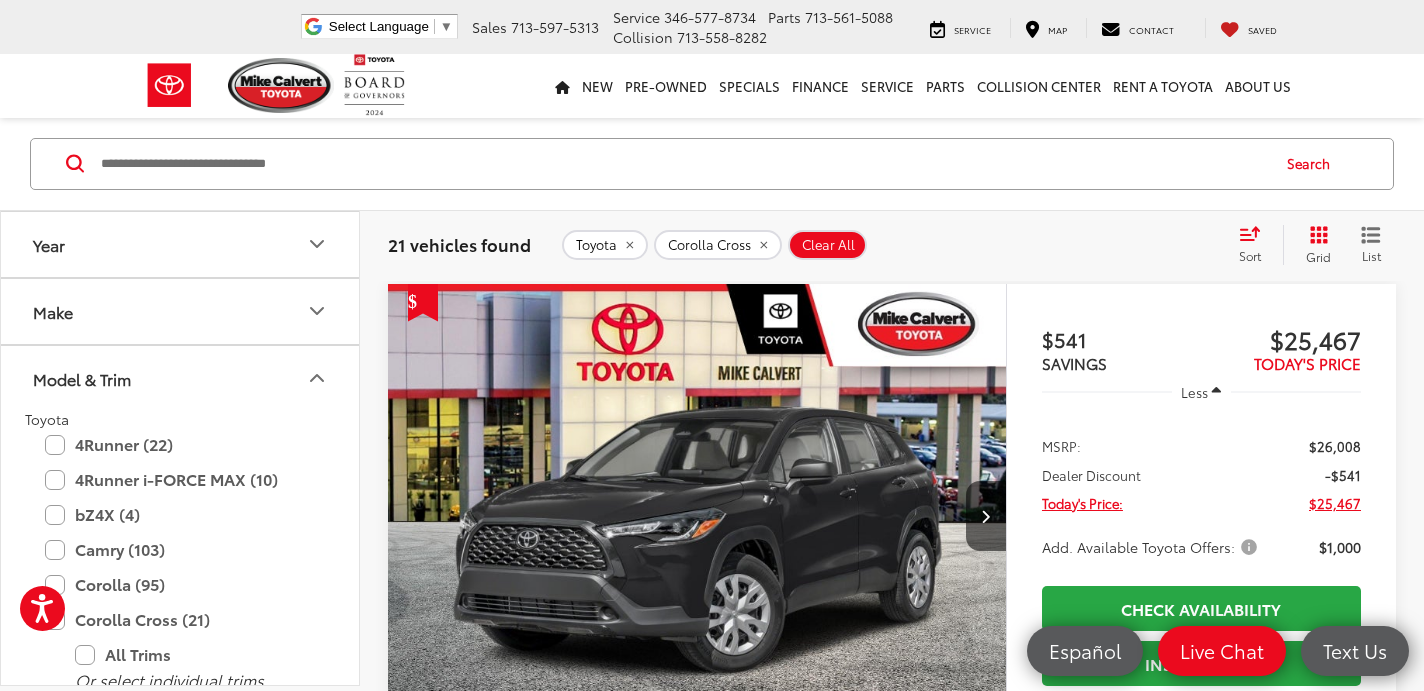 click on "Model & Trim" at bounding box center [181, 378] 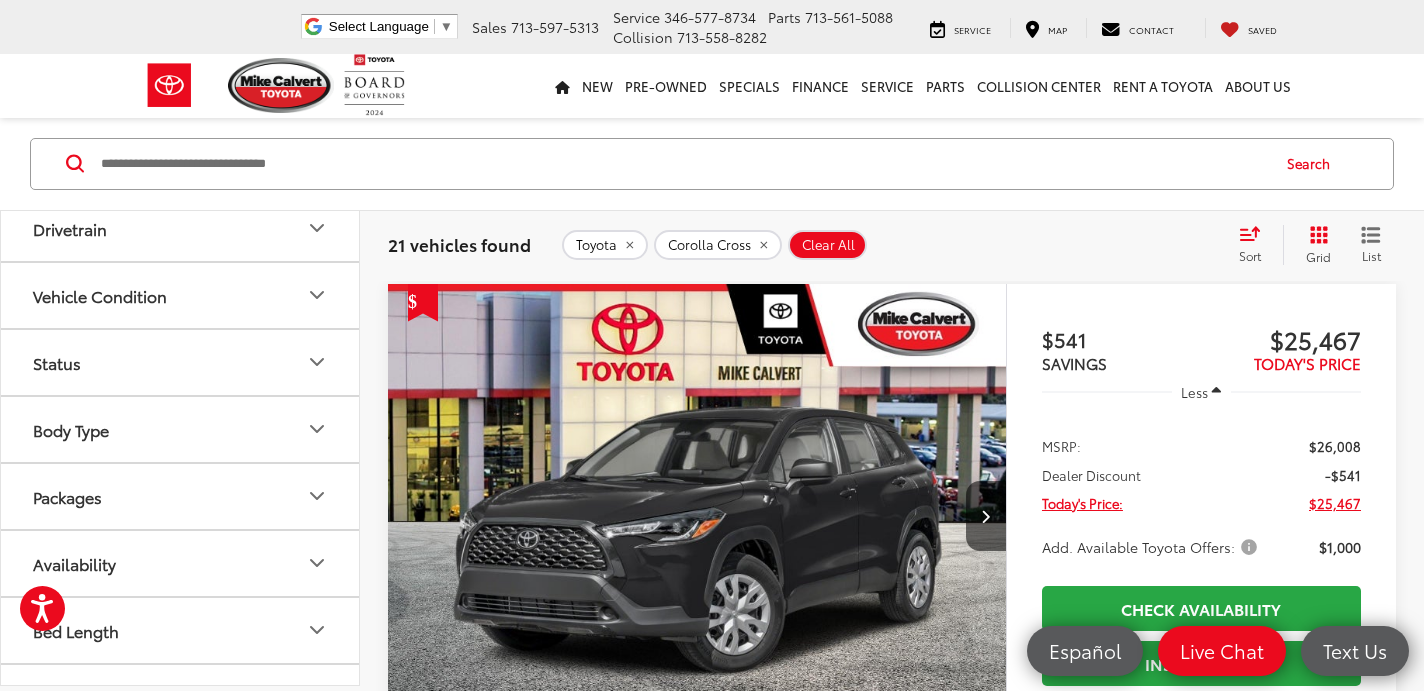 scroll, scrollTop: 569, scrollLeft: 0, axis: vertical 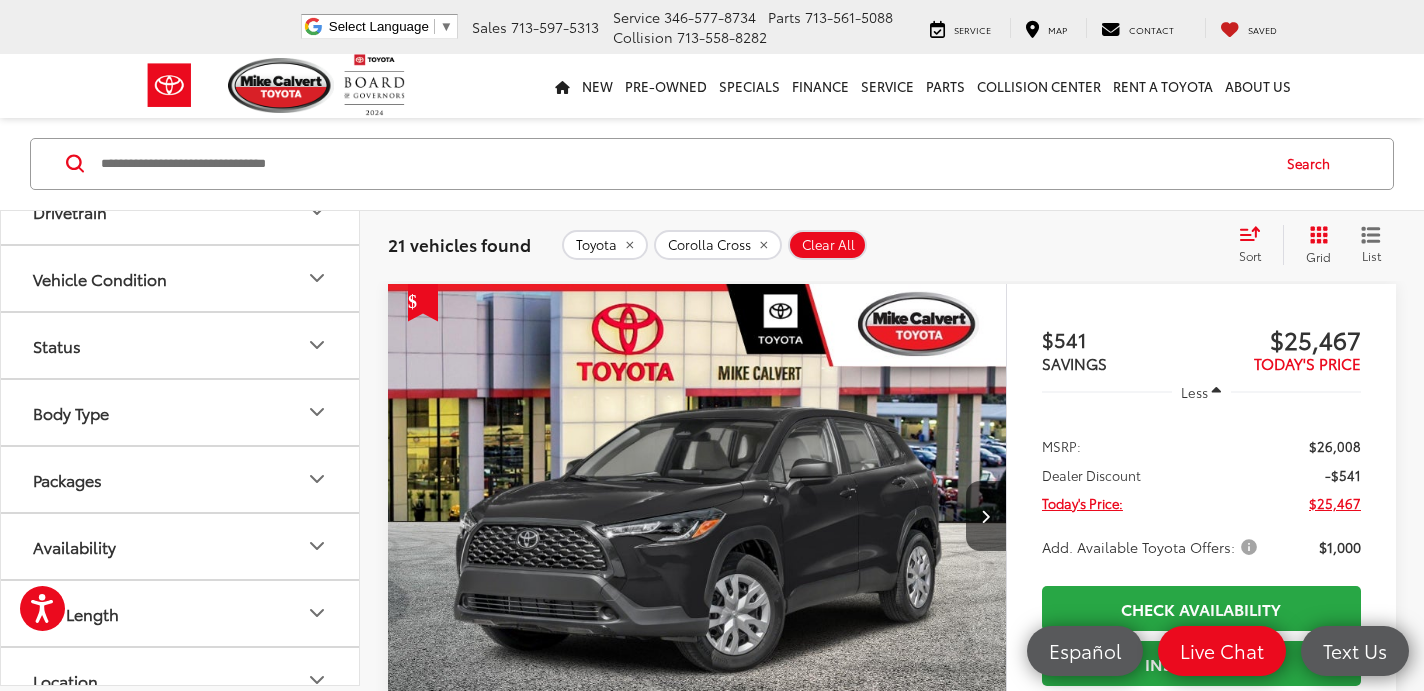click 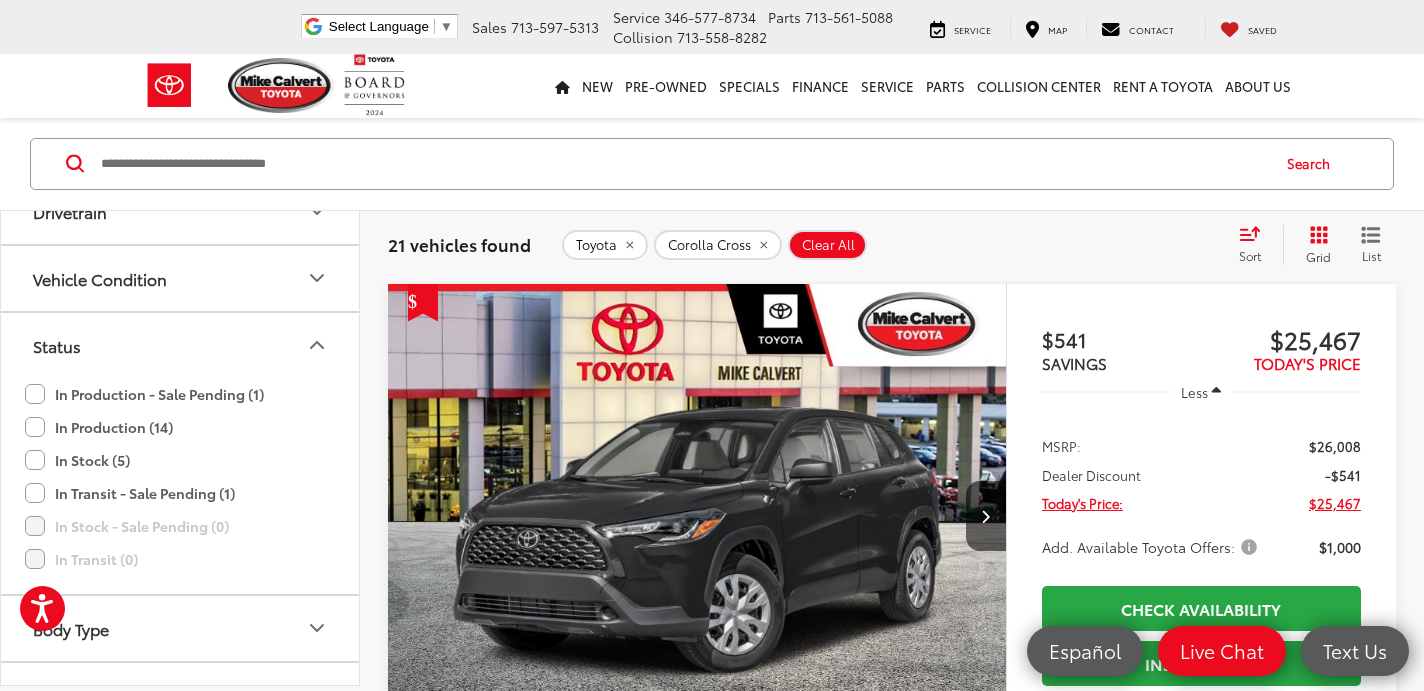 click on "In Stock (5)" 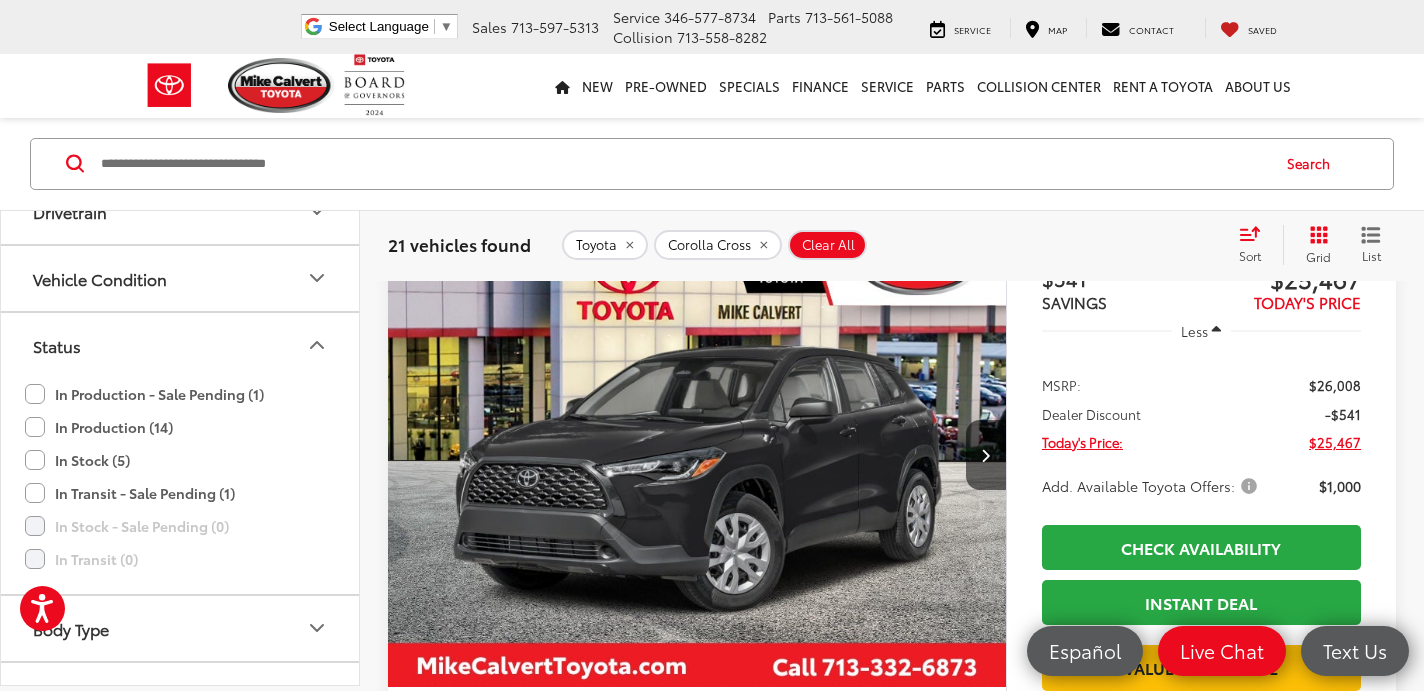 click on "In Transit - Sale Pending (1)" 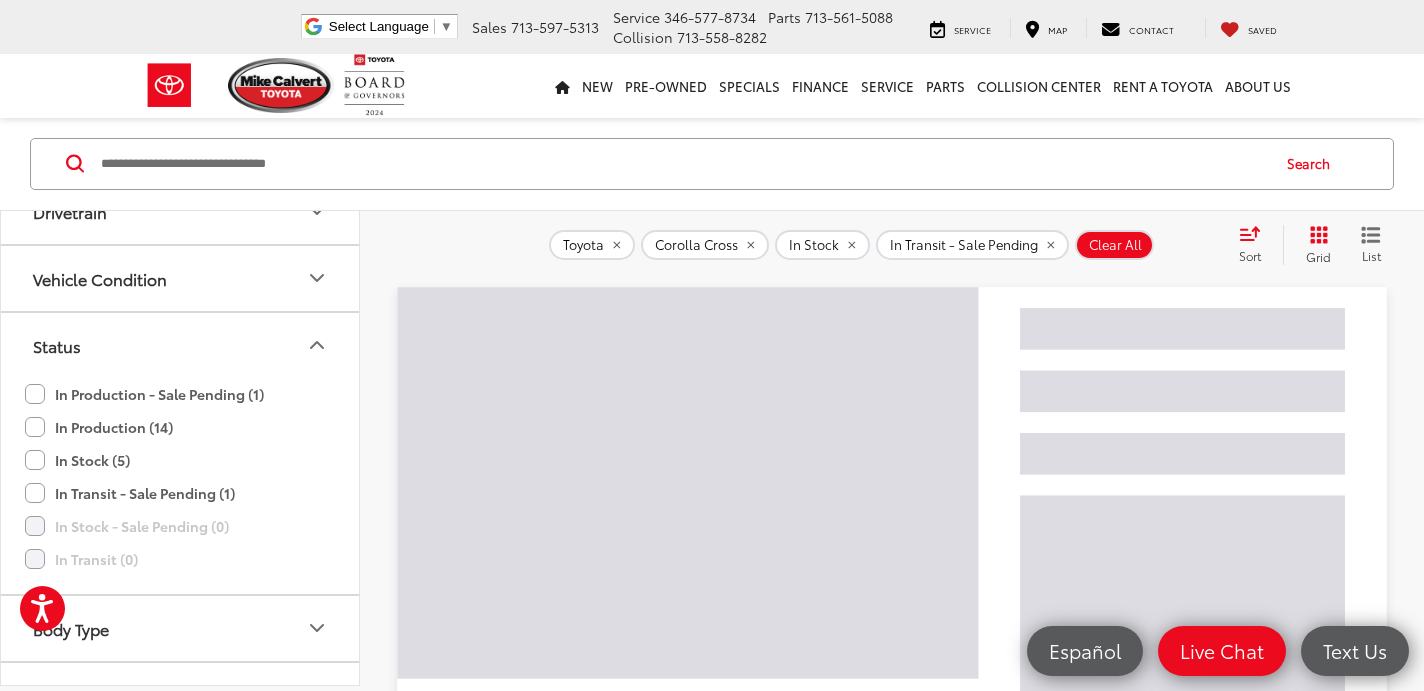 scroll, scrollTop: 272, scrollLeft: 0, axis: vertical 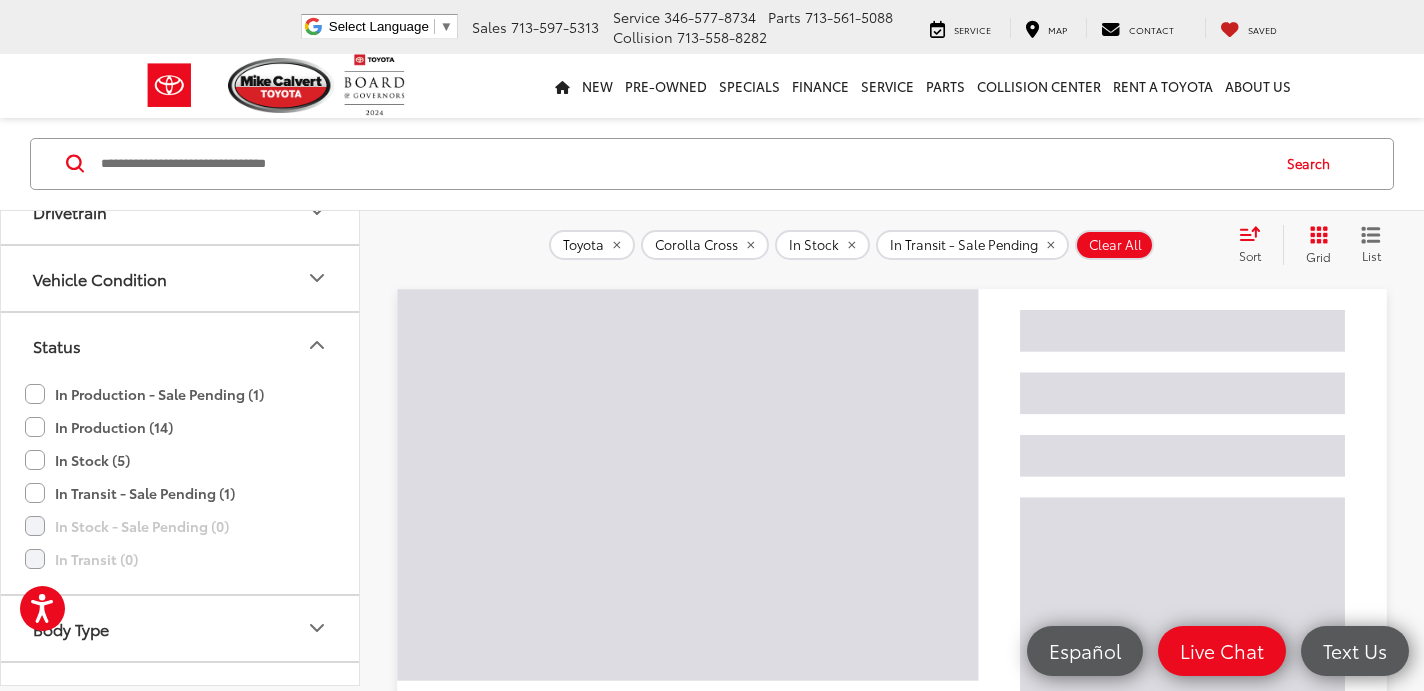 click 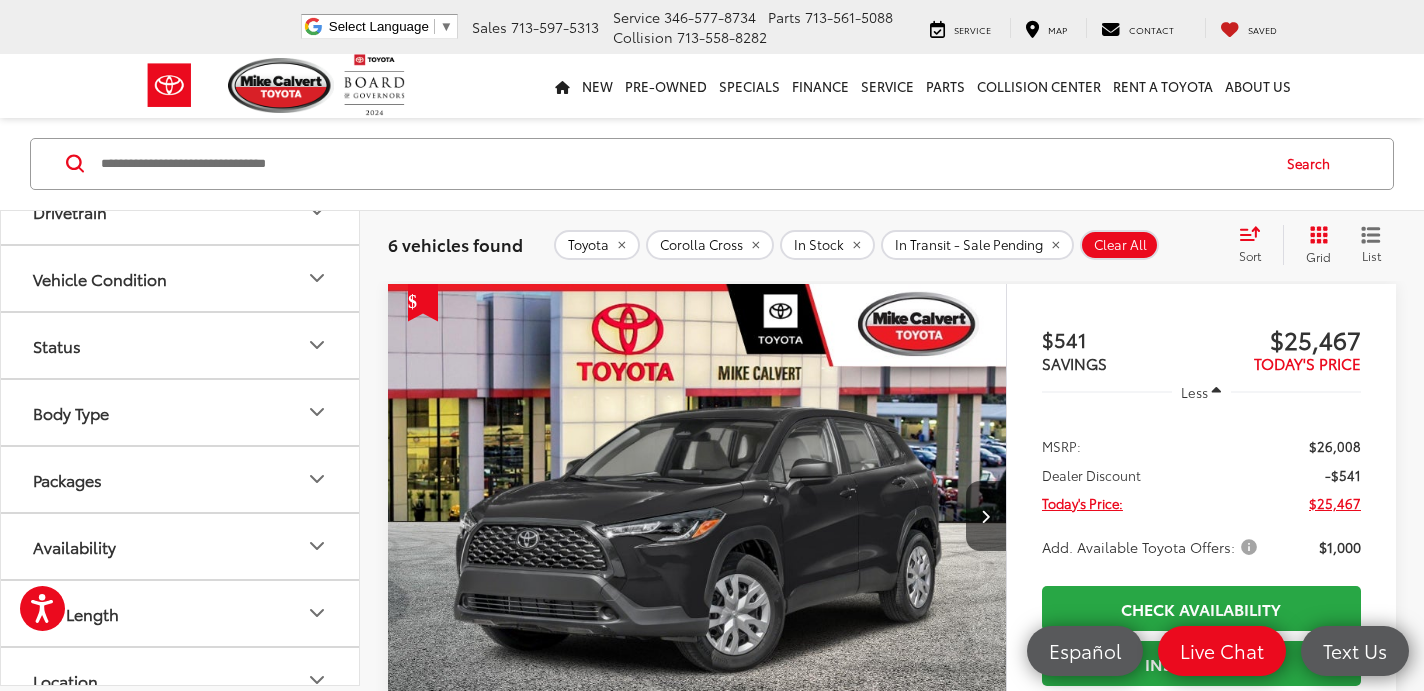 click on "Sort" at bounding box center (1256, 245) 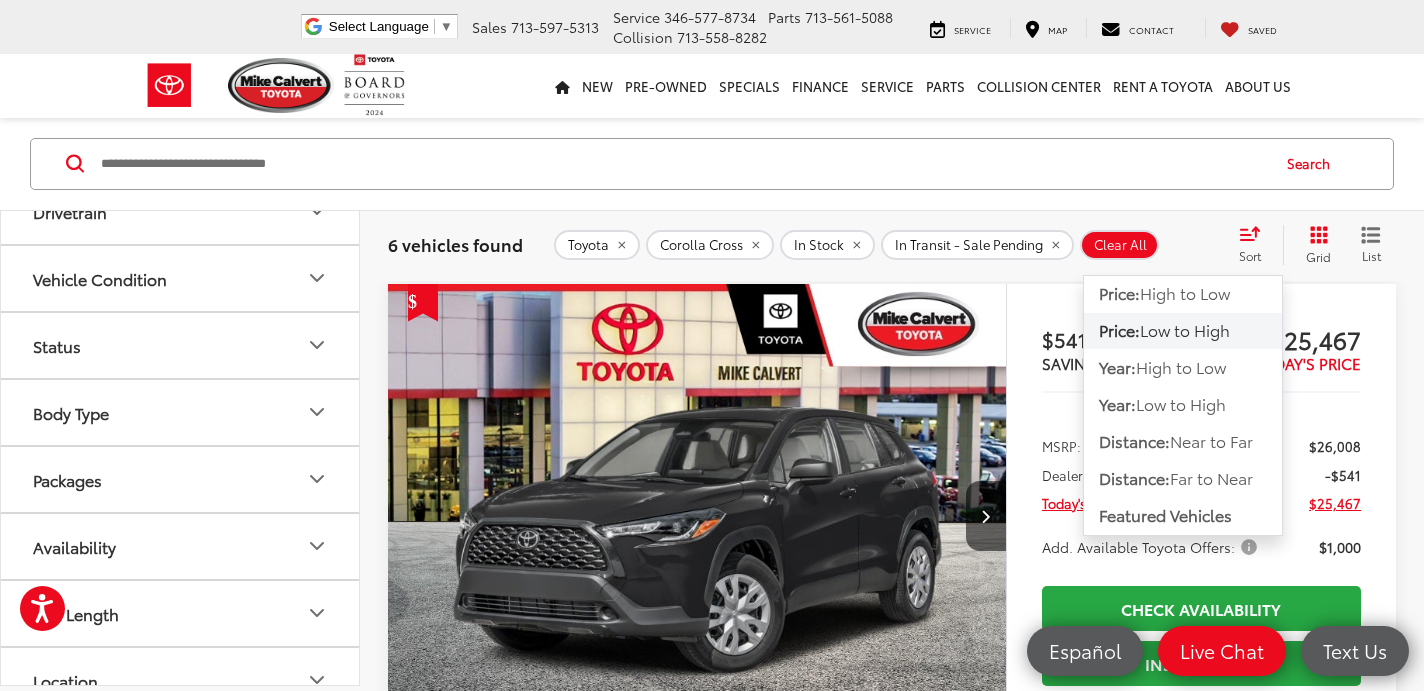 click on "Low to High" at bounding box center [1185, 330] 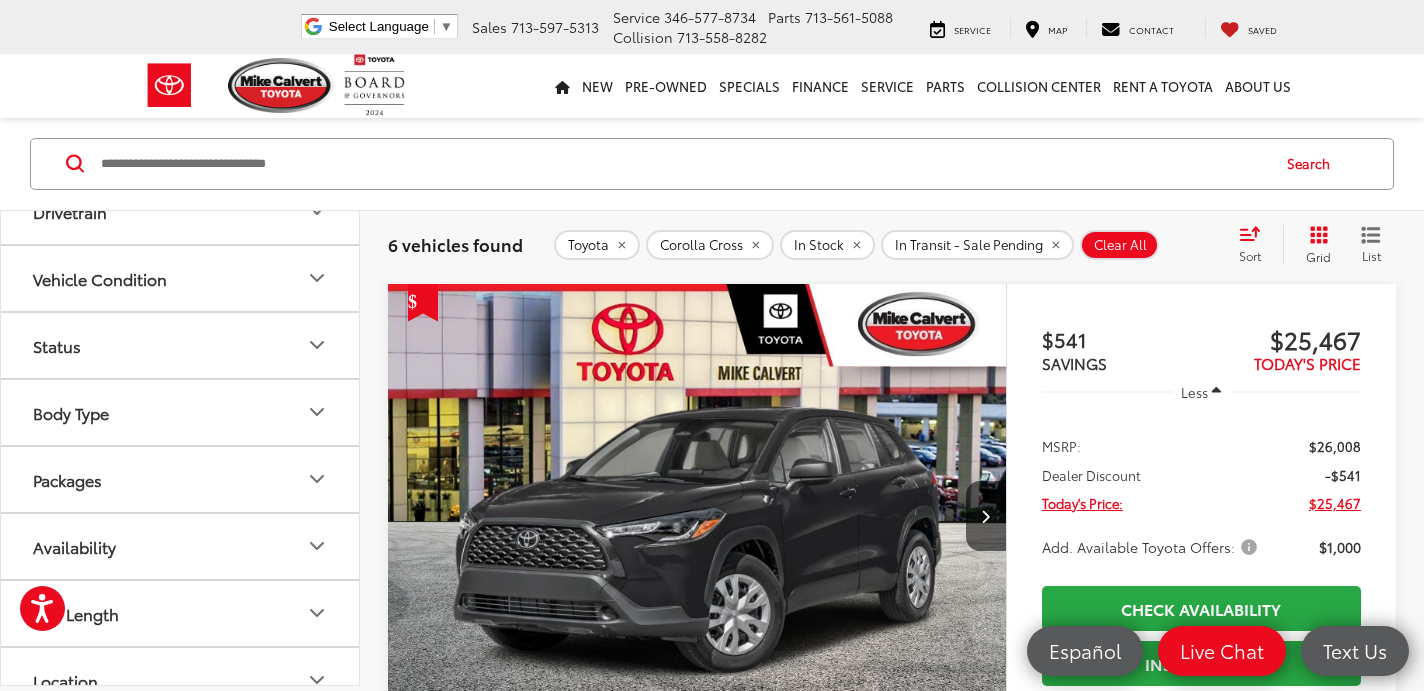 click on "Sort" at bounding box center [1250, 255] 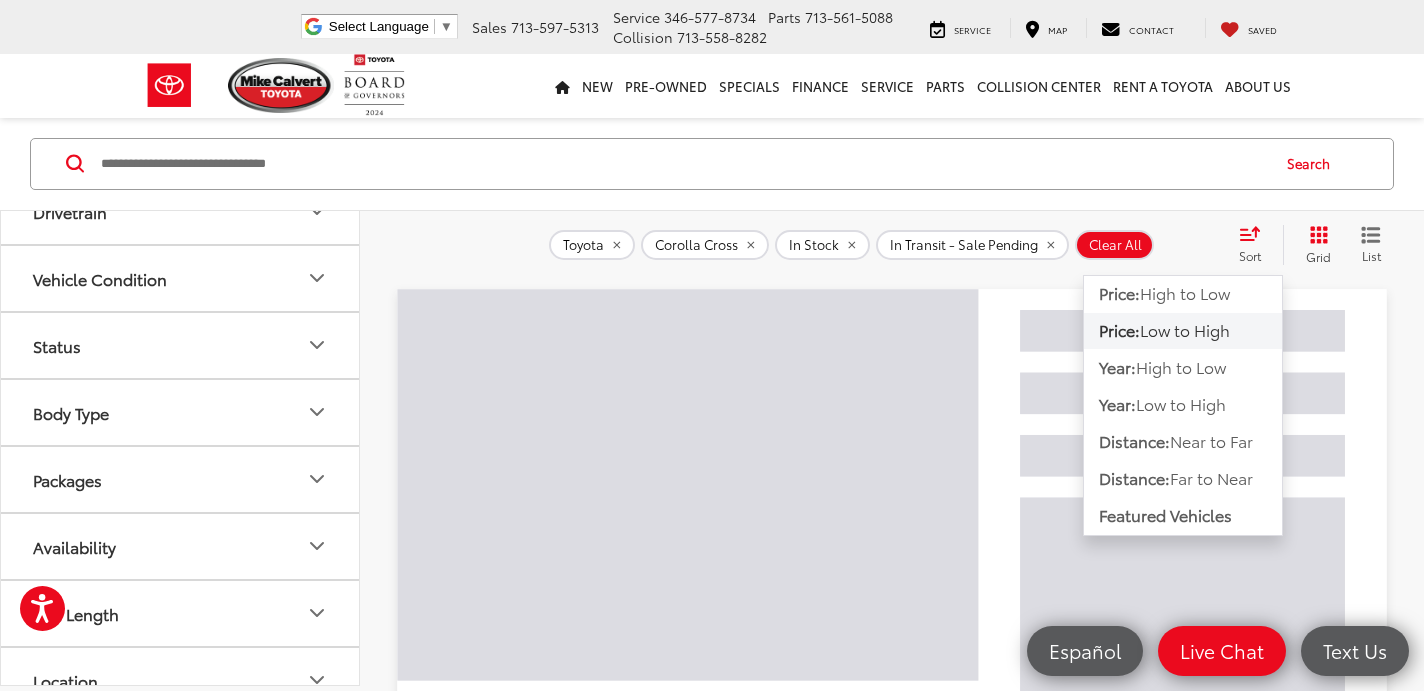 click on "Sort" at bounding box center (1250, 255) 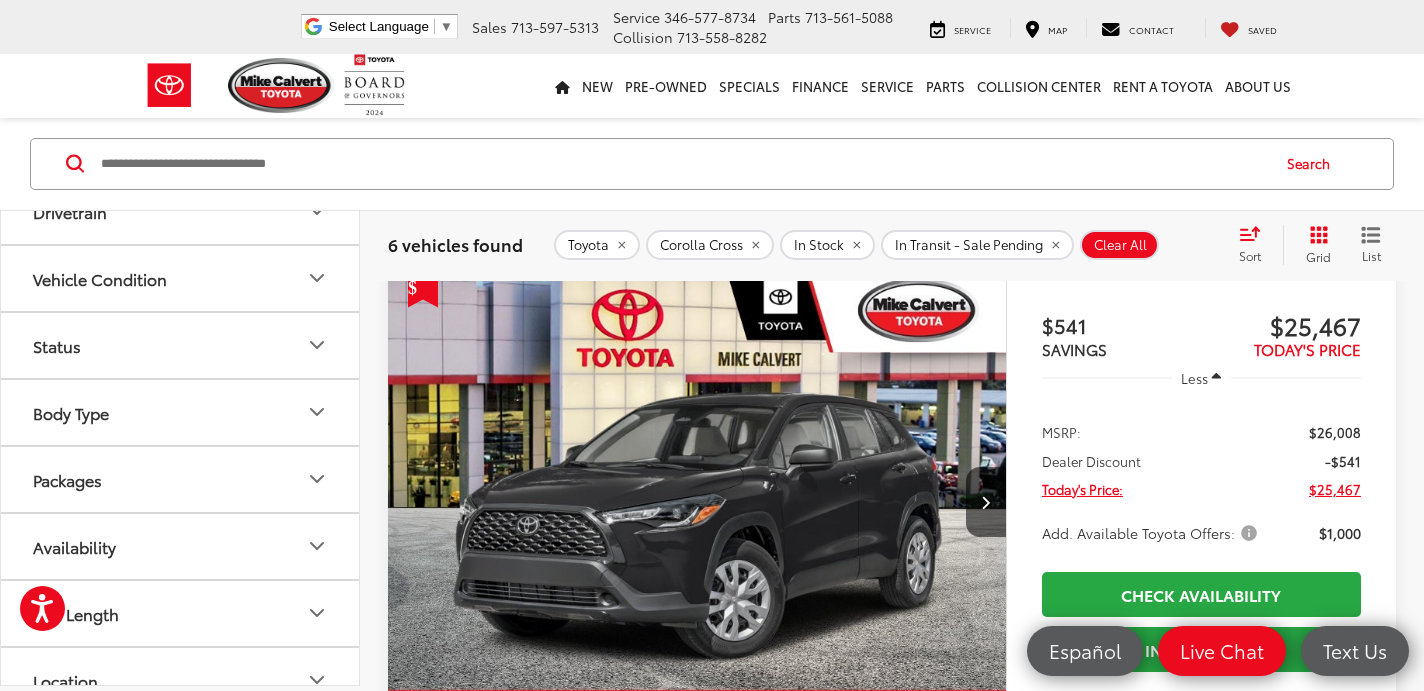 scroll, scrollTop: 287, scrollLeft: 0, axis: vertical 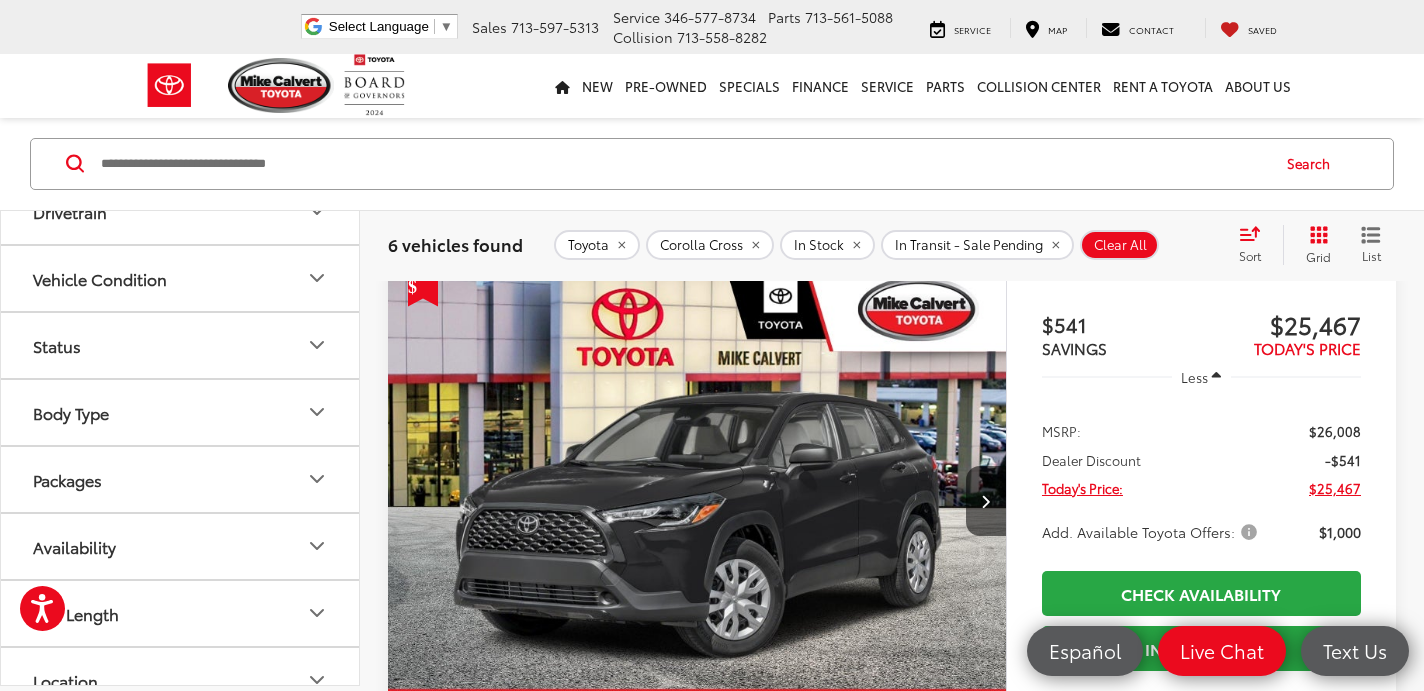click 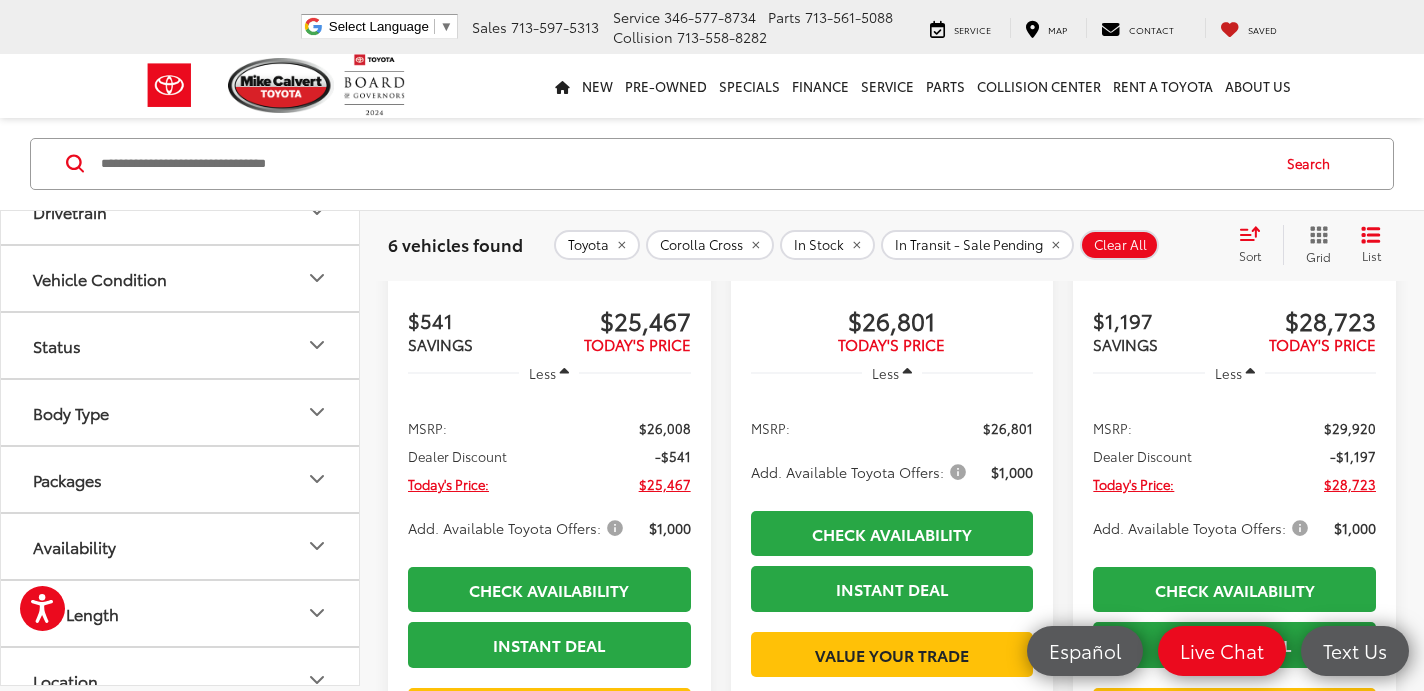 scroll, scrollTop: 758, scrollLeft: 0, axis: vertical 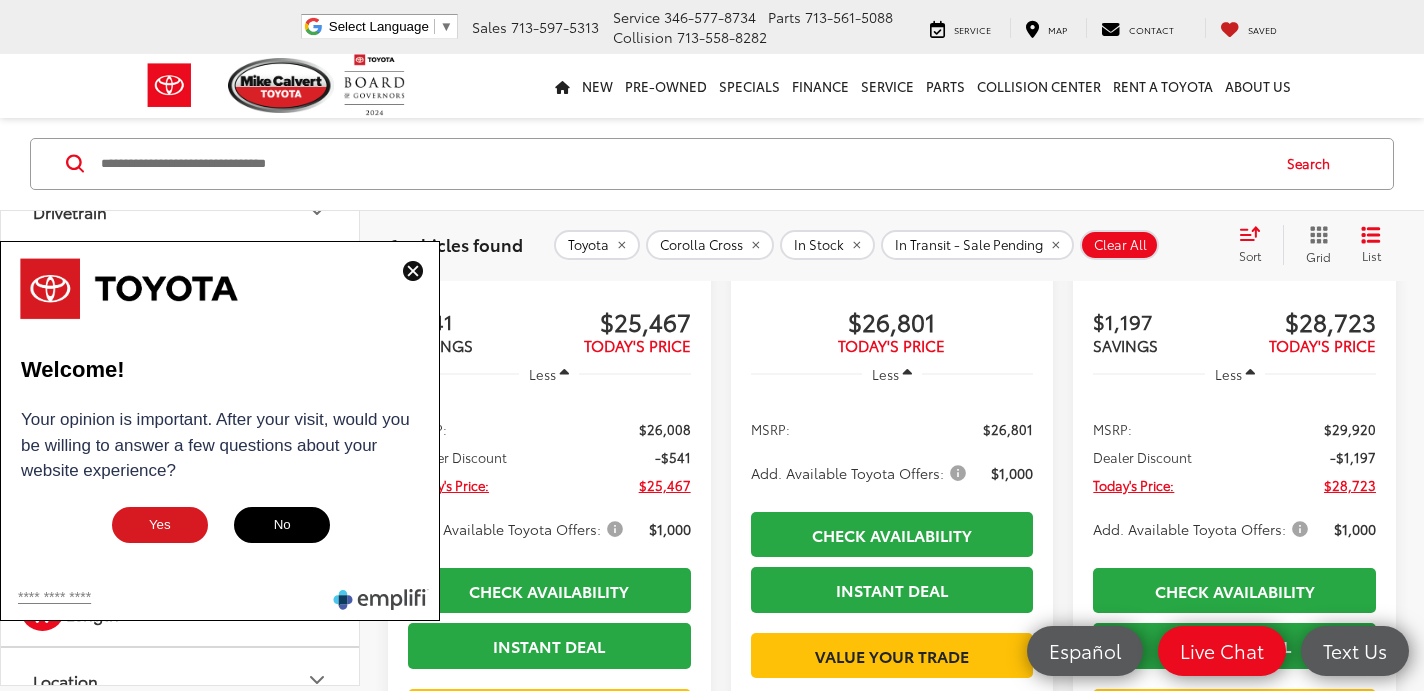 click on "2025 Toyota Corolla Cross L
Copy Link Share Print View Details VIN:  [VIN] Stock:  253867 Model:  6301 In Stock Ext. Int. Features Bluetooth® Android Auto Apple CarPlay Keyless Entry Automatic High Beams Emergency Brake Assist Disclaimer More Details Comments Dealer Comments Price includes: $500 - TFS Toyota Lease Loyalty Program . $500ExpDate   Jet Black 2025 Toyota Corolla Cross L FWD CVT 2.0L I4 PDI DOHC 16V LEV3-SULEV30 169hp Recent Arrival! 31/33 City/Highway MPG More...
$541
SAVINGS
$25,467
TODAY'S PRICE
Less
MSRP:
$26,008
Dealer Discount
-$541
Today's Price:
$25,467
Add. Available Toyota Offers:
$1,000" 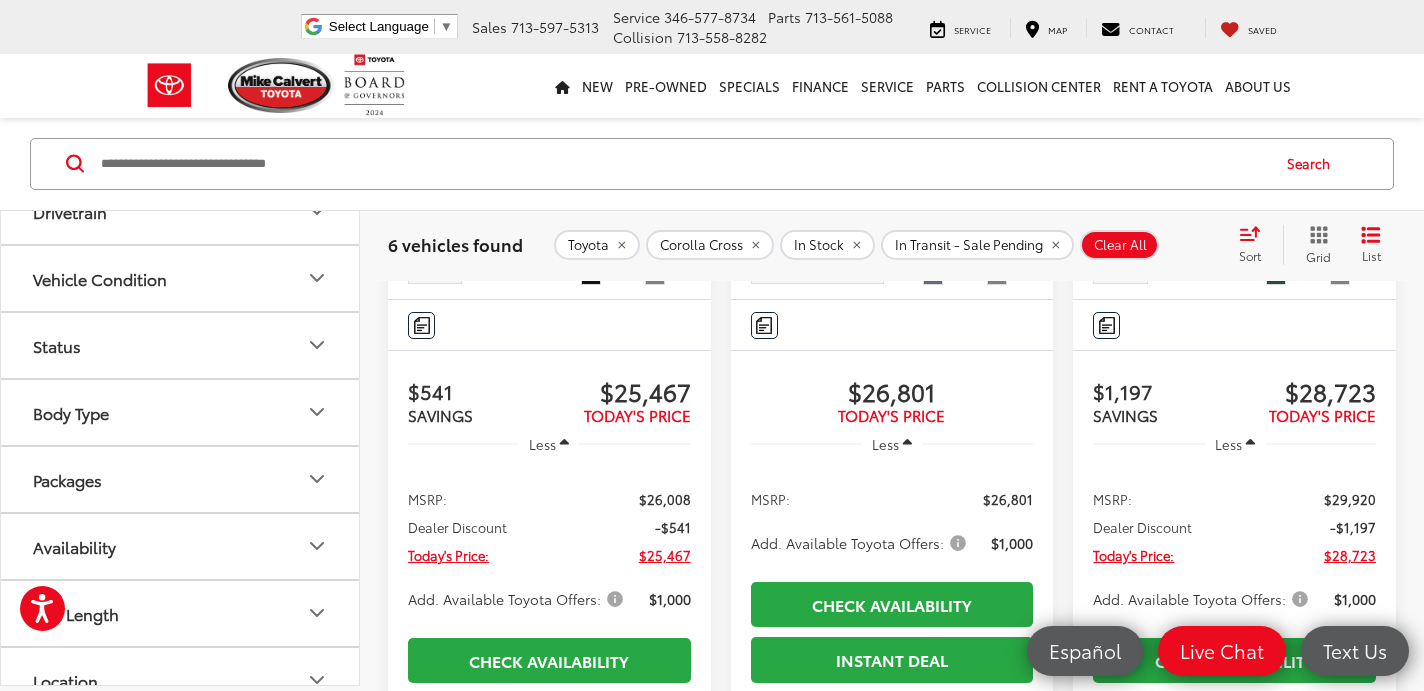 scroll, scrollTop: 685, scrollLeft: 0, axis: vertical 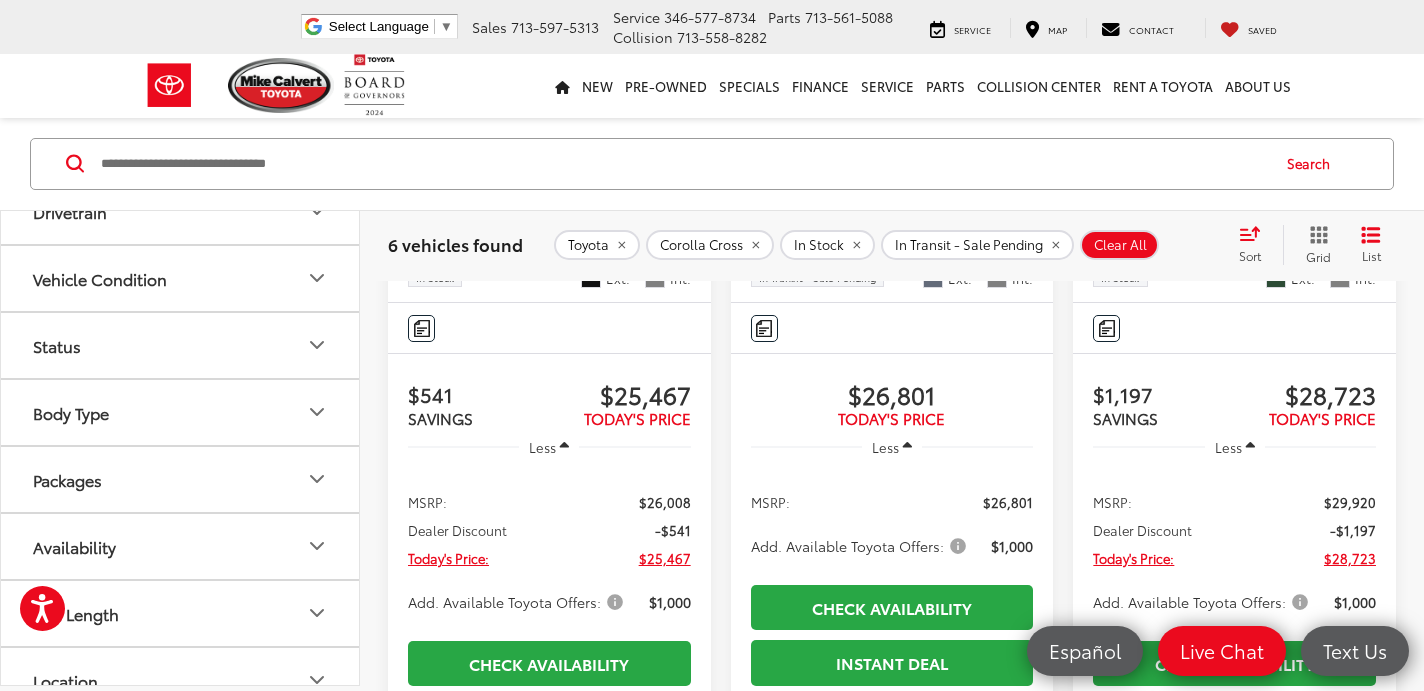 click on "Add. Available Toyota Offers:" at bounding box center (517, 602) 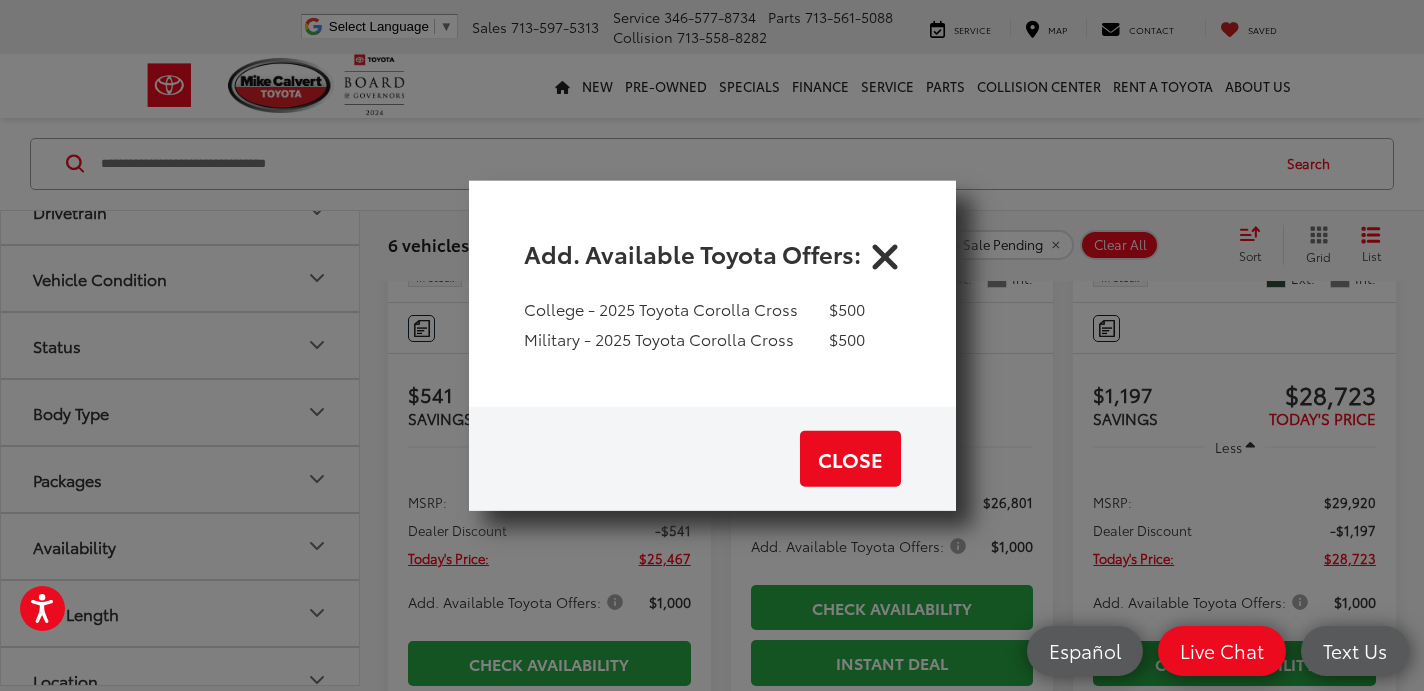 click at bounding box center (885, 252) 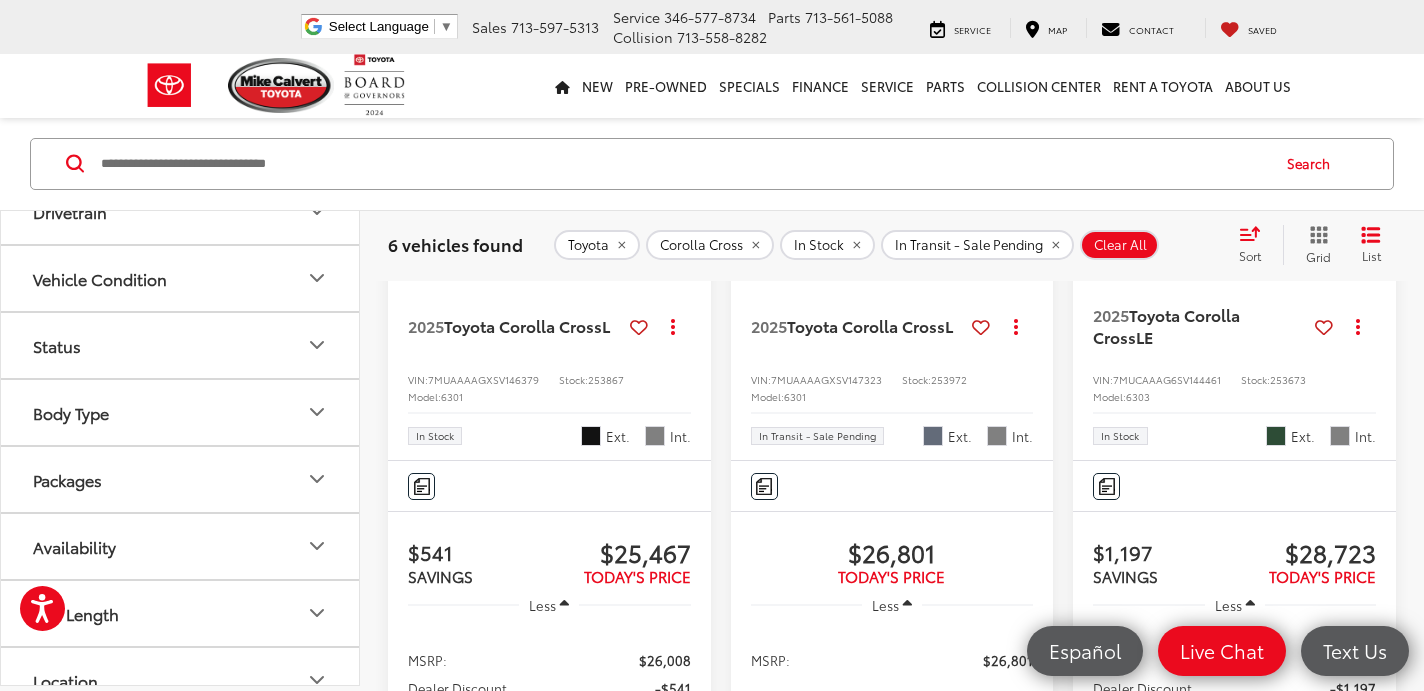 scroll, scrollTop: 526, scrollLeft: 0, axis: vertical 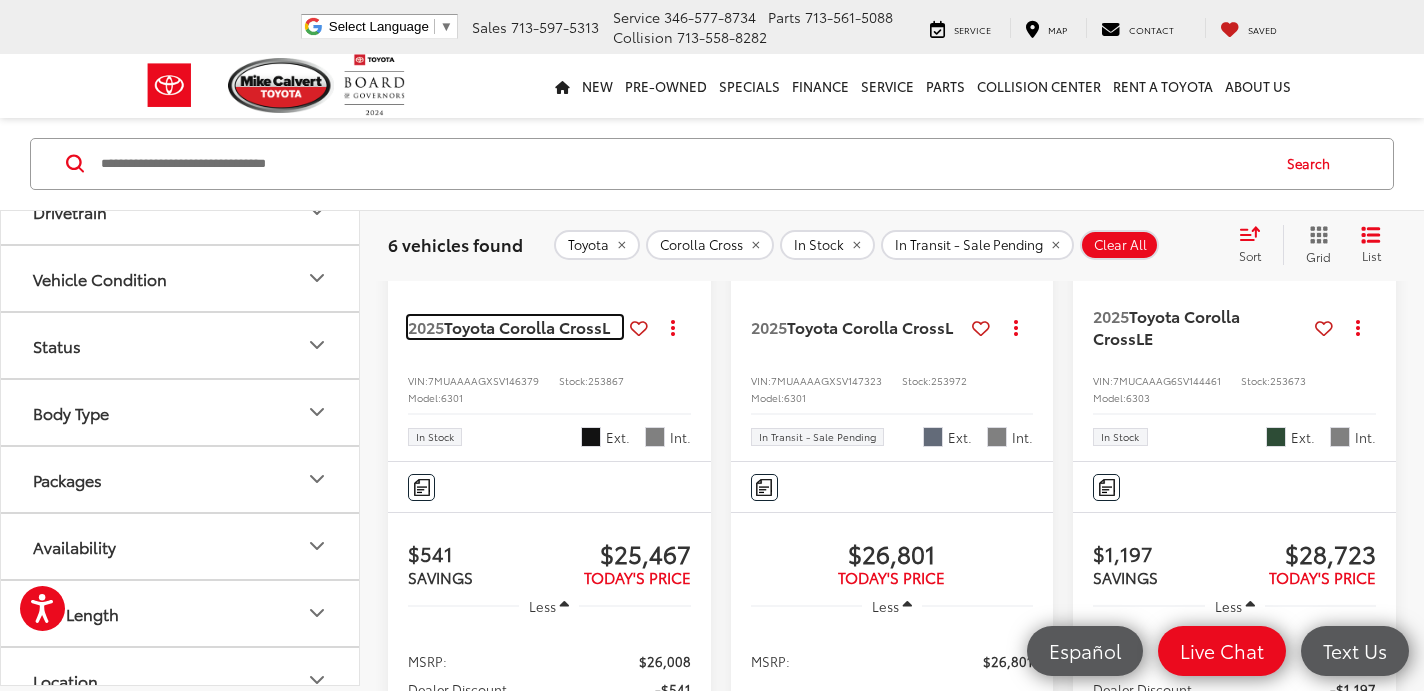 click on "Toyota Corolla Cross" at bounding box center (523, 326) 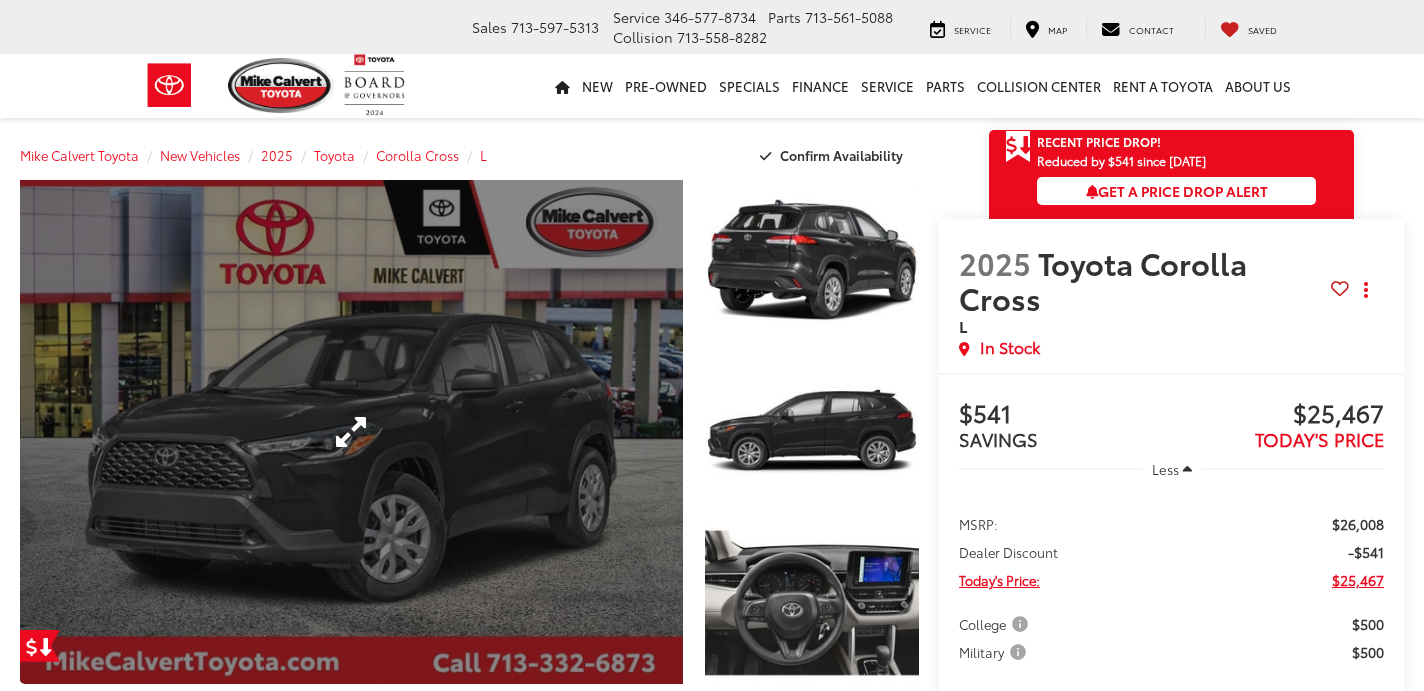 scroll, scrollTop: 0, scrollLeft: 0, axis: both 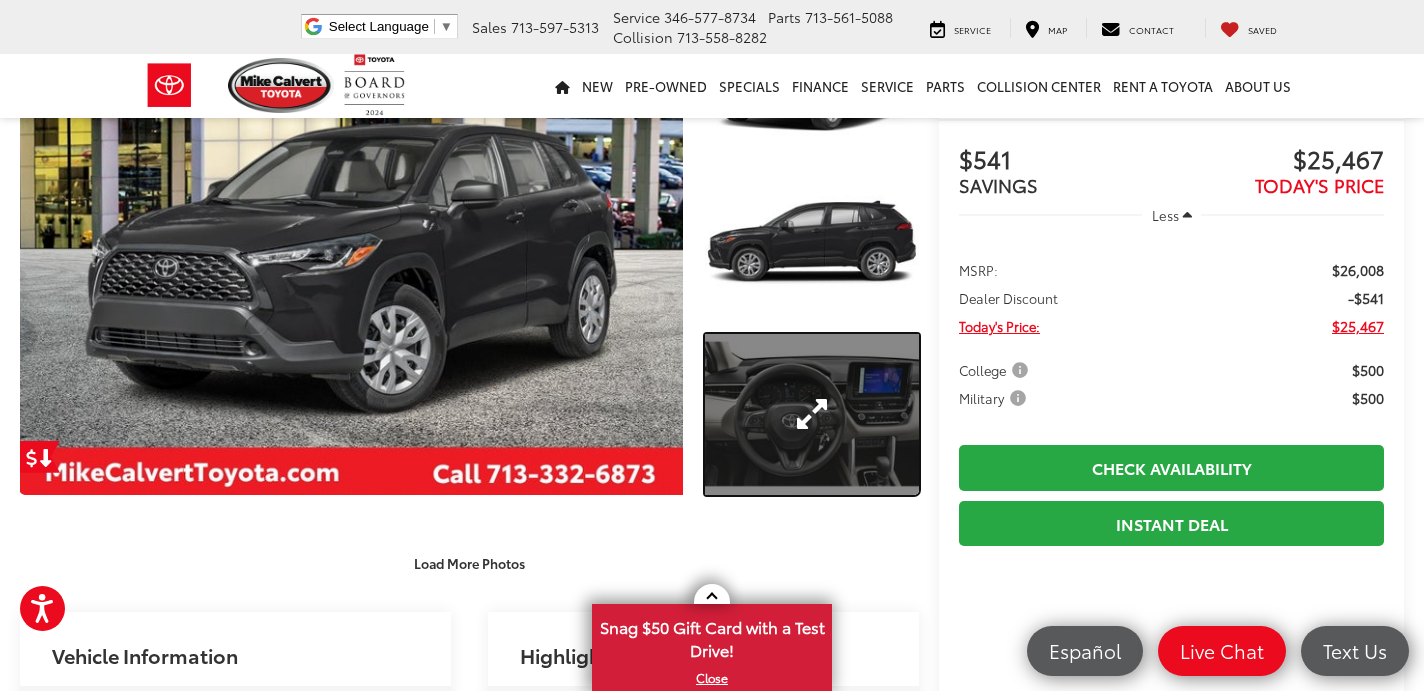 click at bounding box center (812, 414) 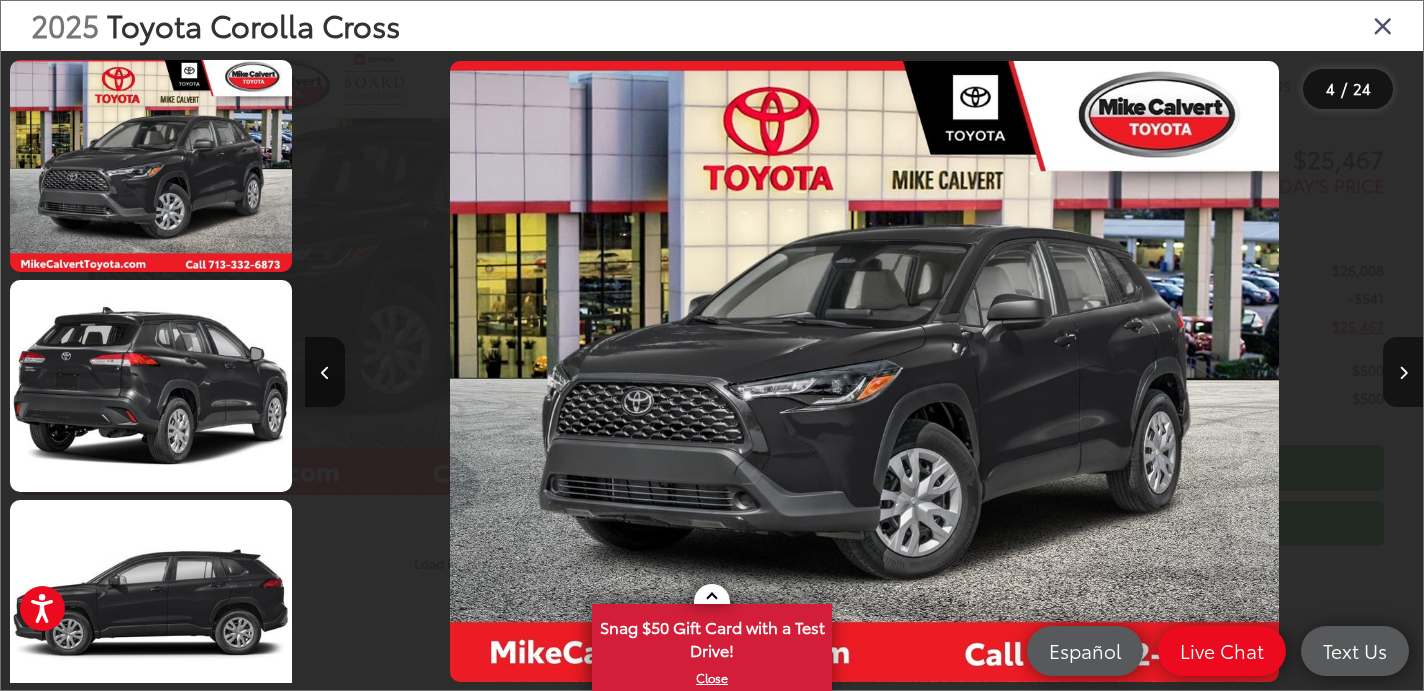 scroll, scrollTop: 517, scrollLeft: 0, axis: vertical 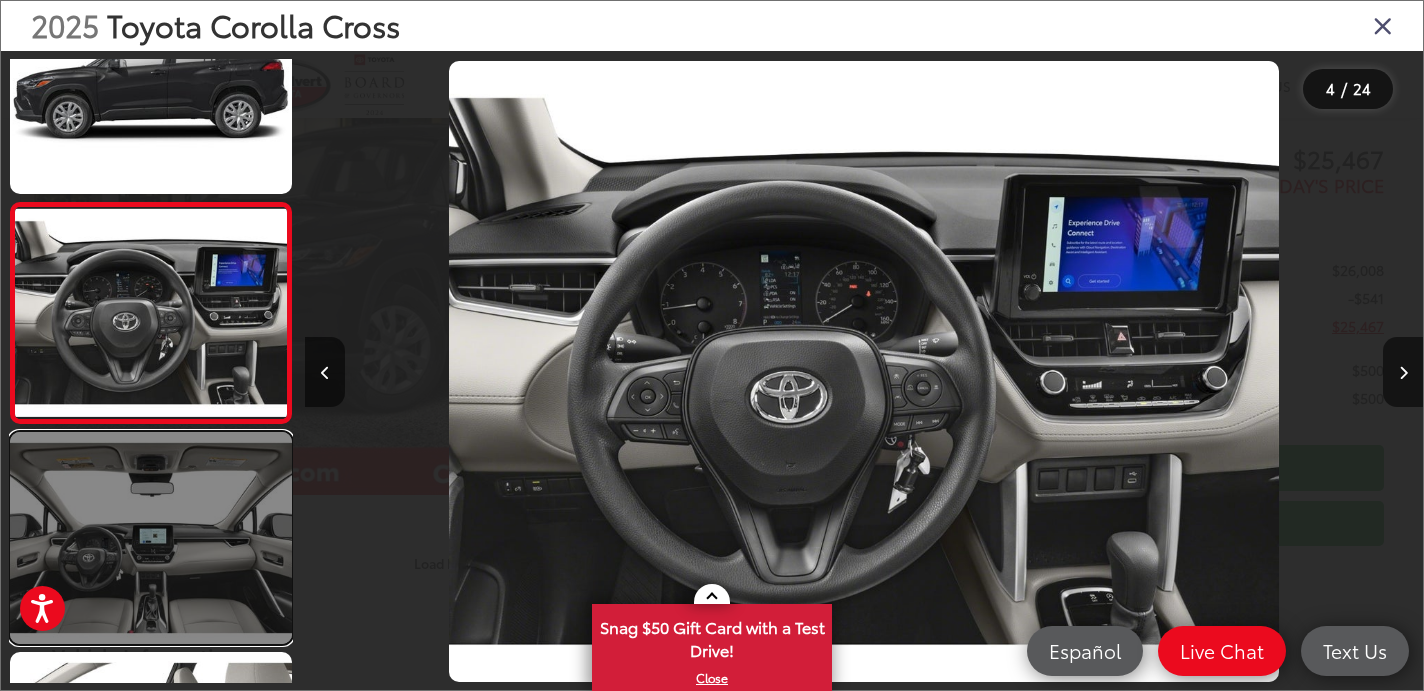 click at bounding box center (151, 538) 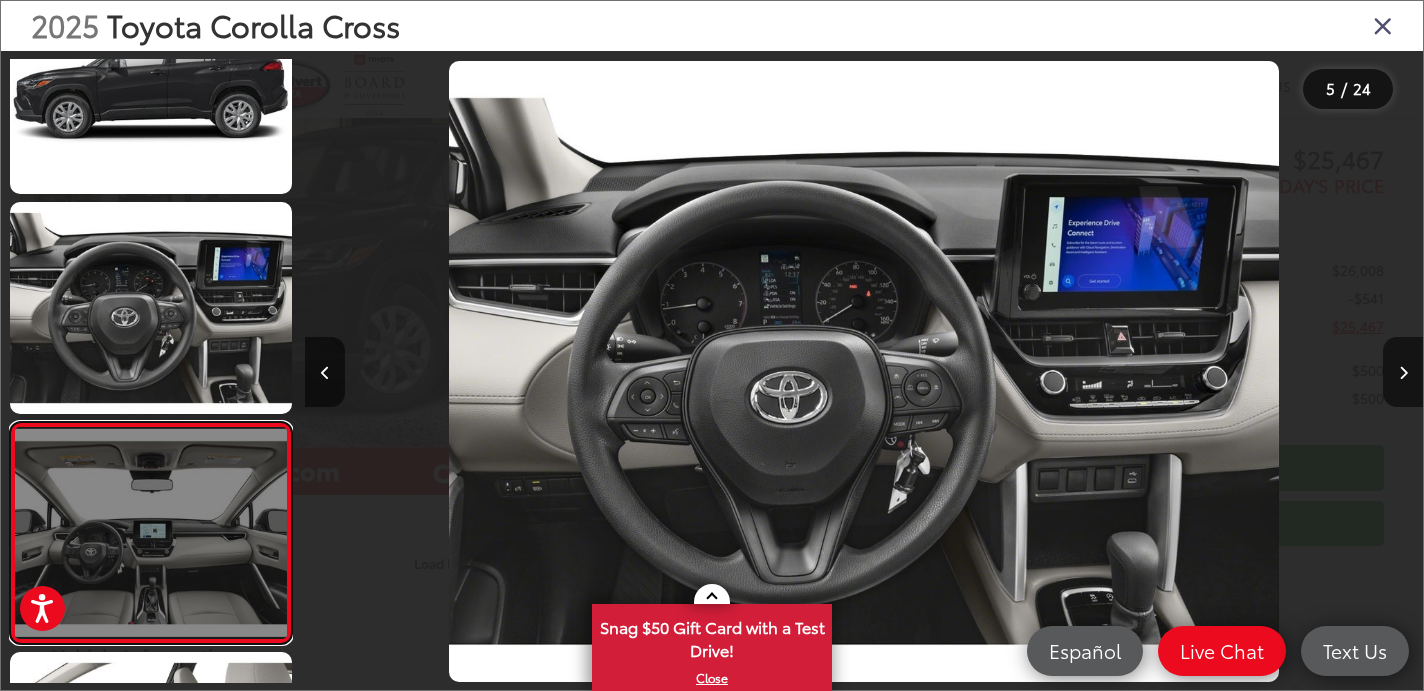 scroll, scrollTop: 0, scrollLeft: 3983, axis: horizontal 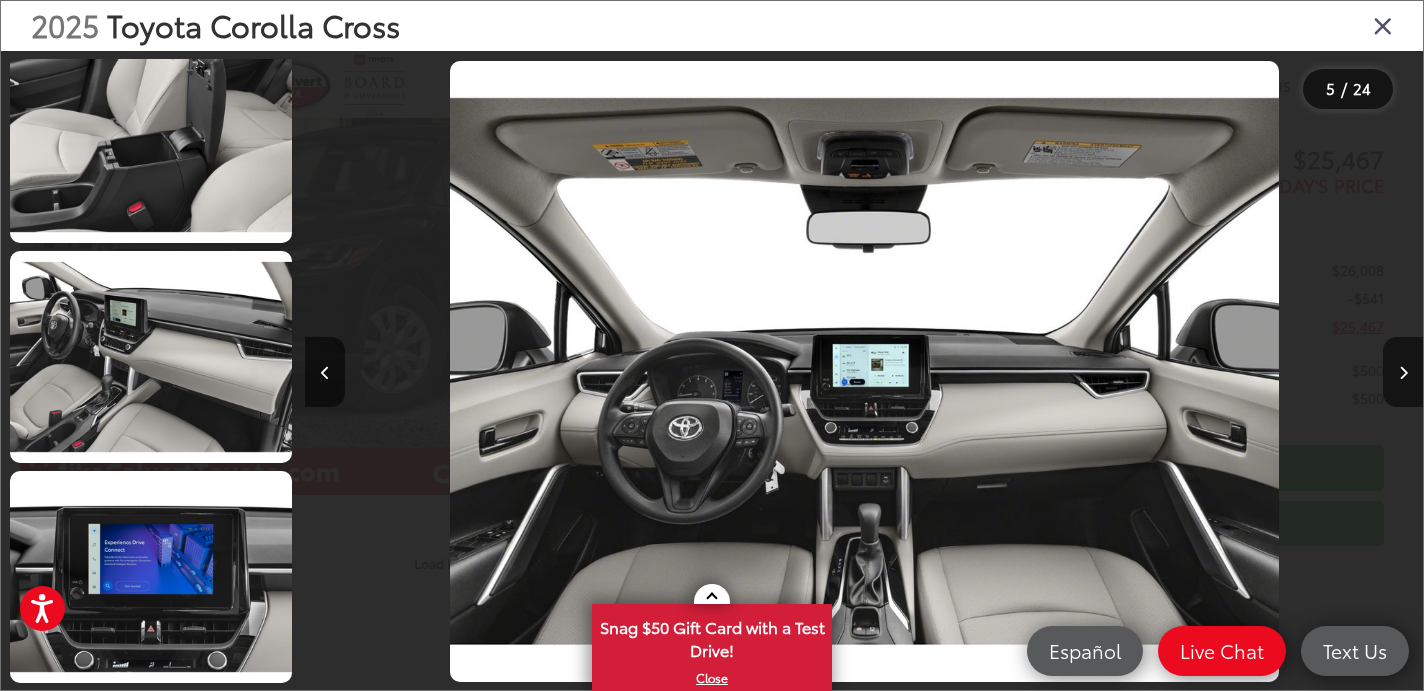 click at bounding box center (1383, 25) 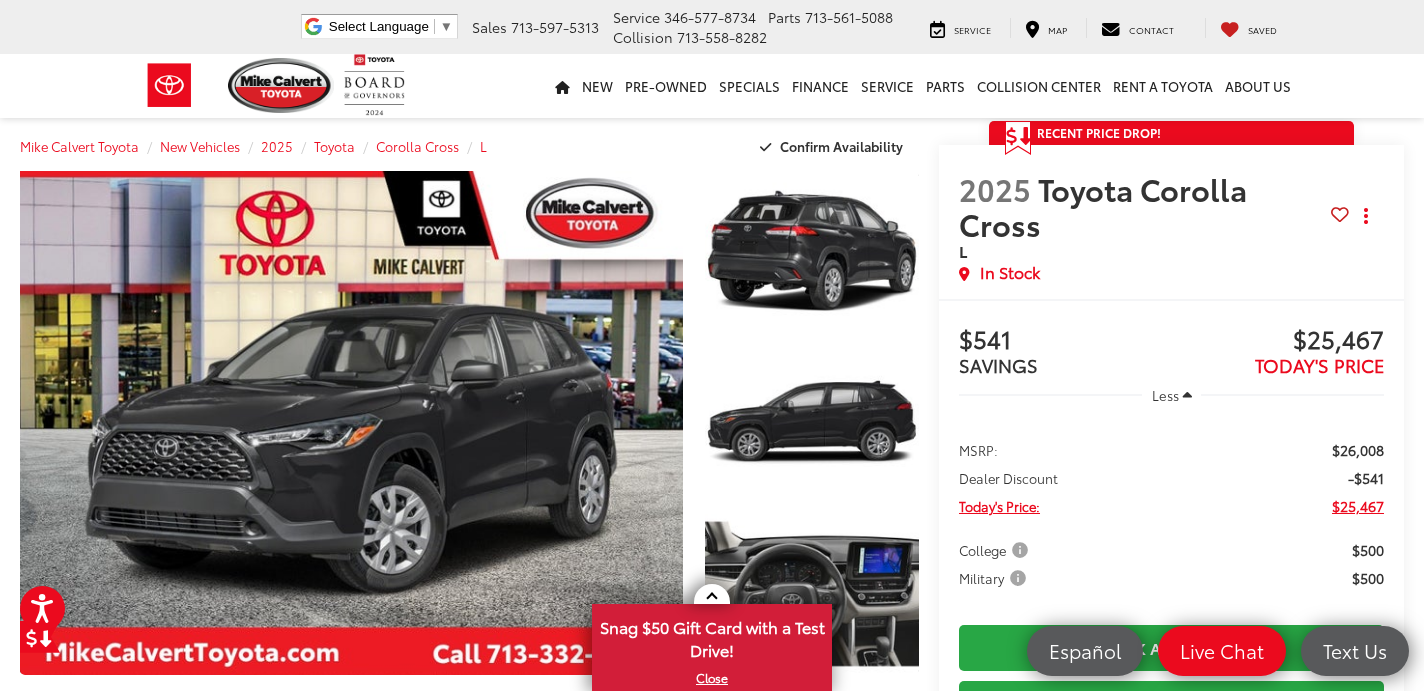 scroll, scrollTop: 0, scrollLeft: 0, axis: both 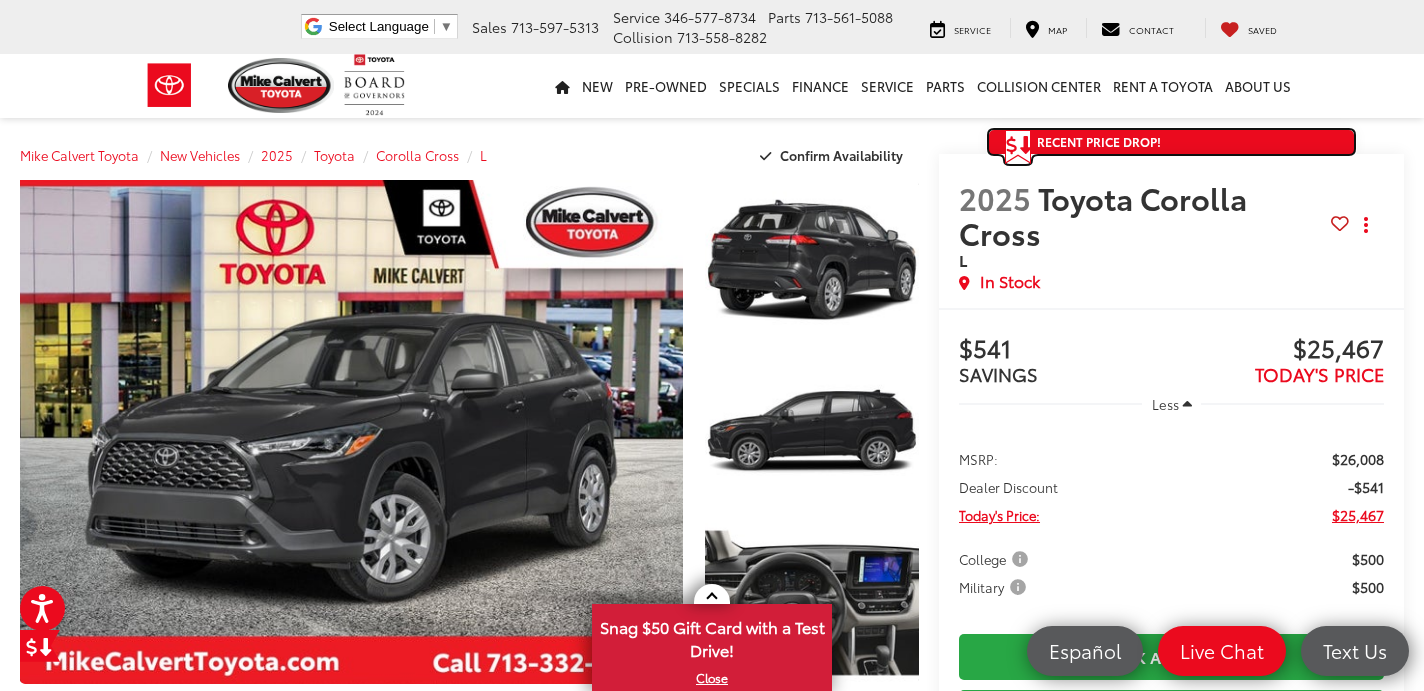 click on "Recent Price Drop!" at bounding box center (1171, 142) 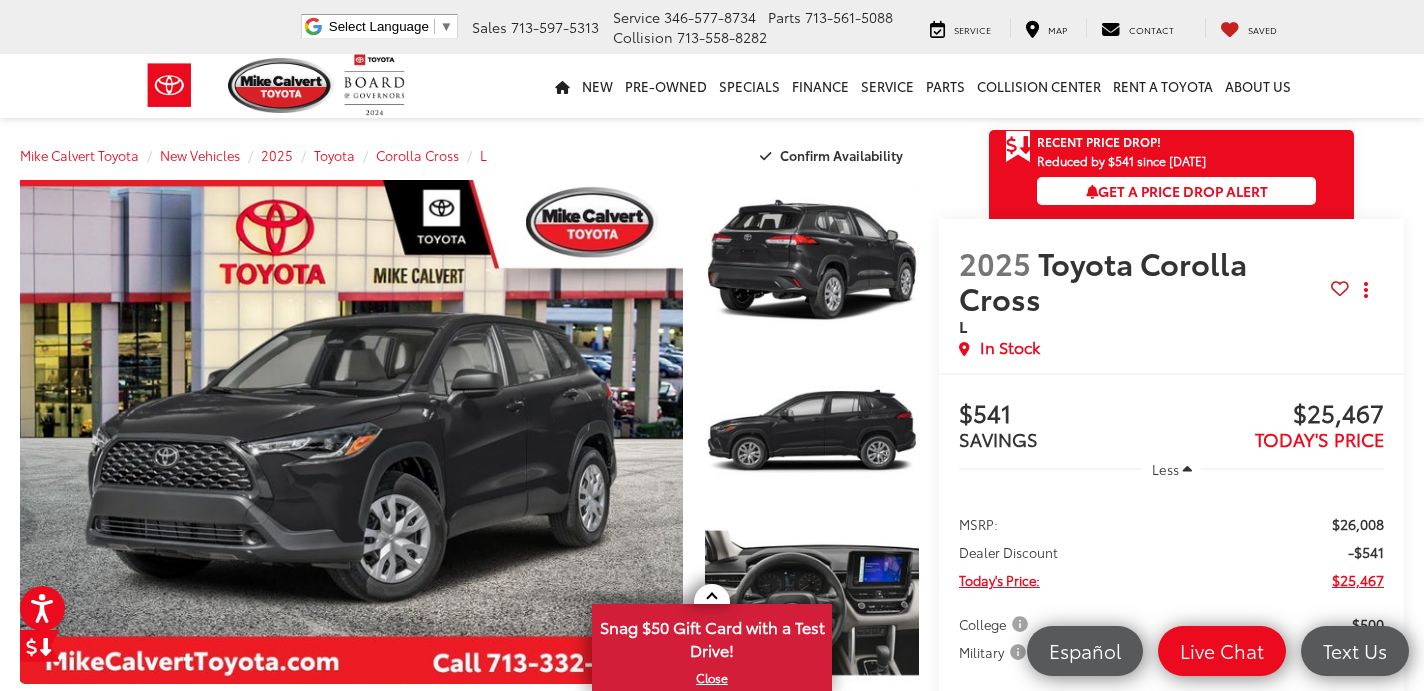 click on "Toyota Corolla Cross" at bounding box center (1103, 280) 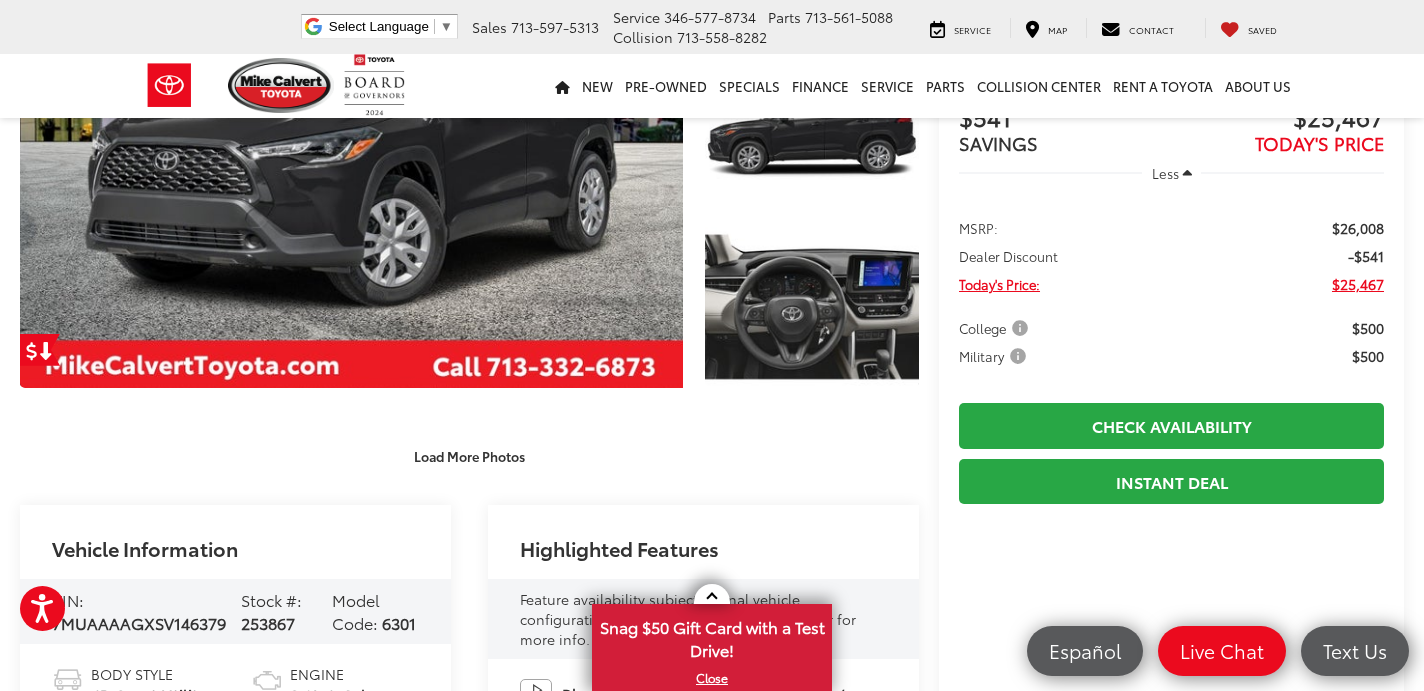scroll, scrollTop: 327, scrollLeft: 0, axis: vertical 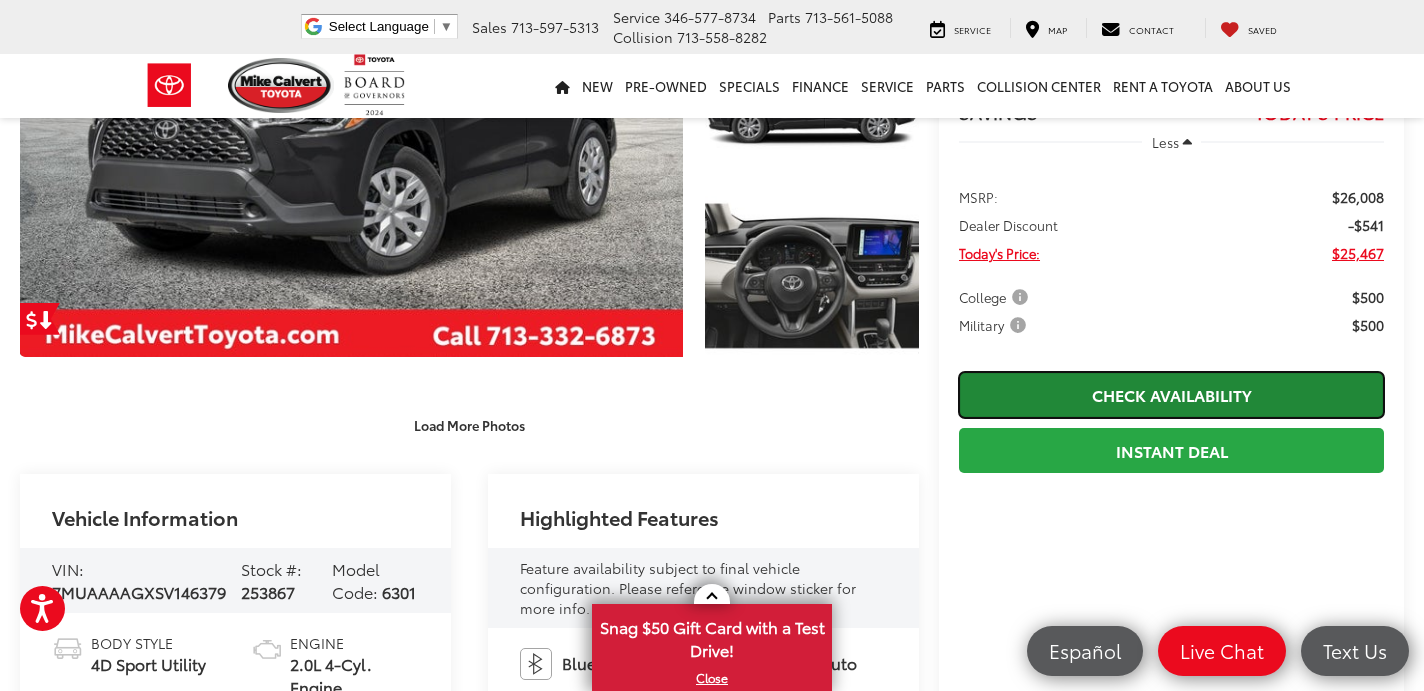 click on "Check Availability" at bounding box center [1171, 394] 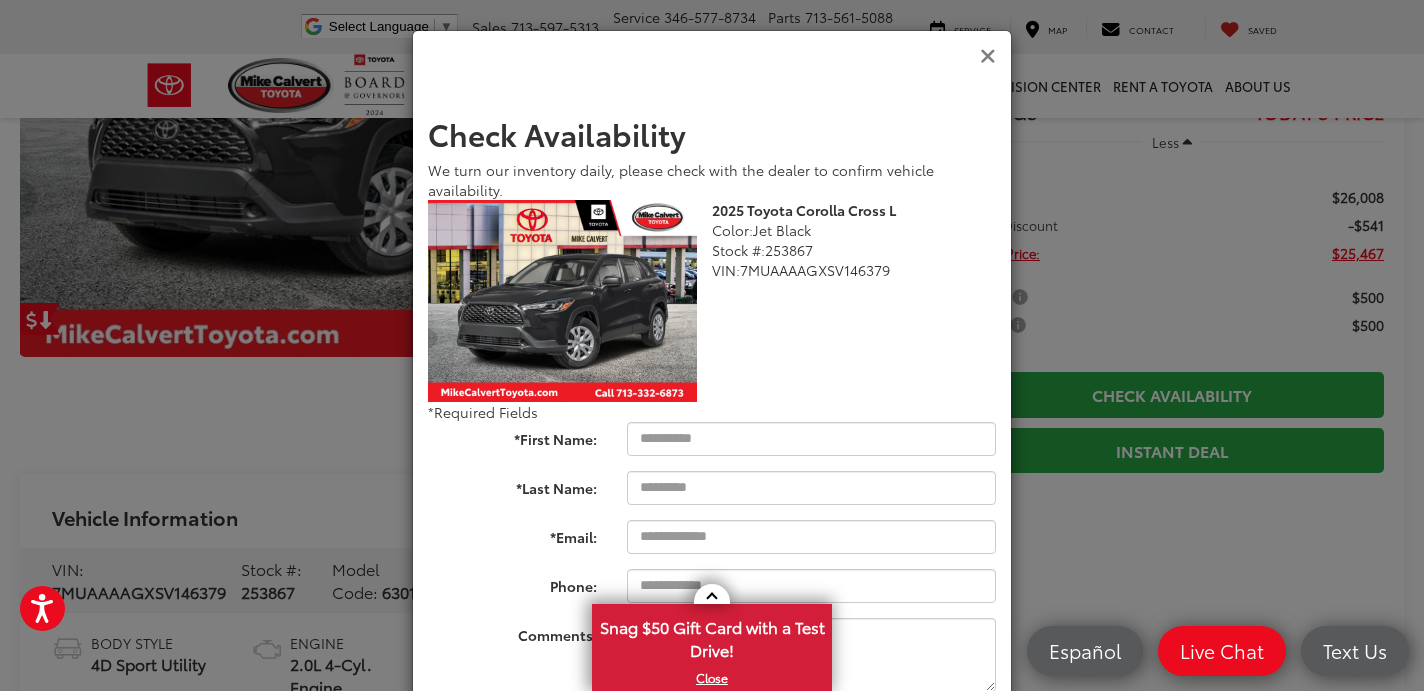 click at bounding box center [988, 56] 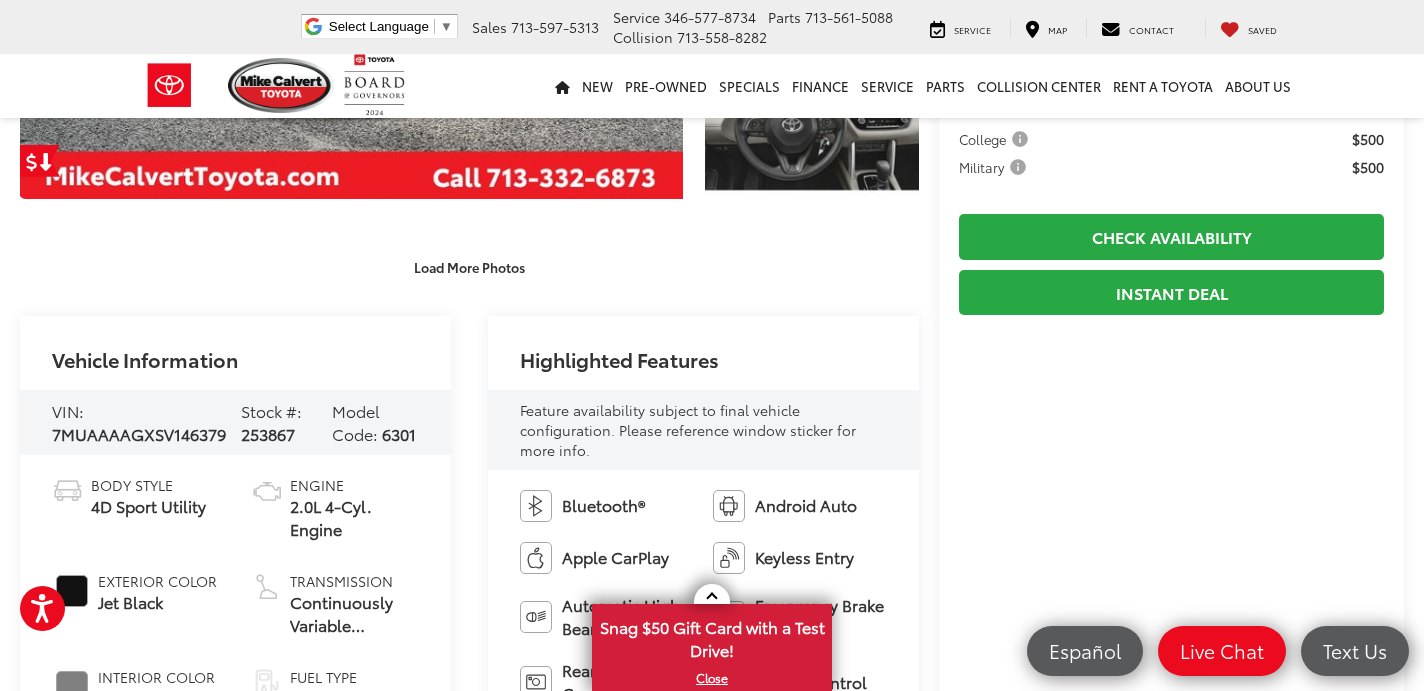 scroll, scrollTop: 488, scrollLeft: 0, axis: vertical 